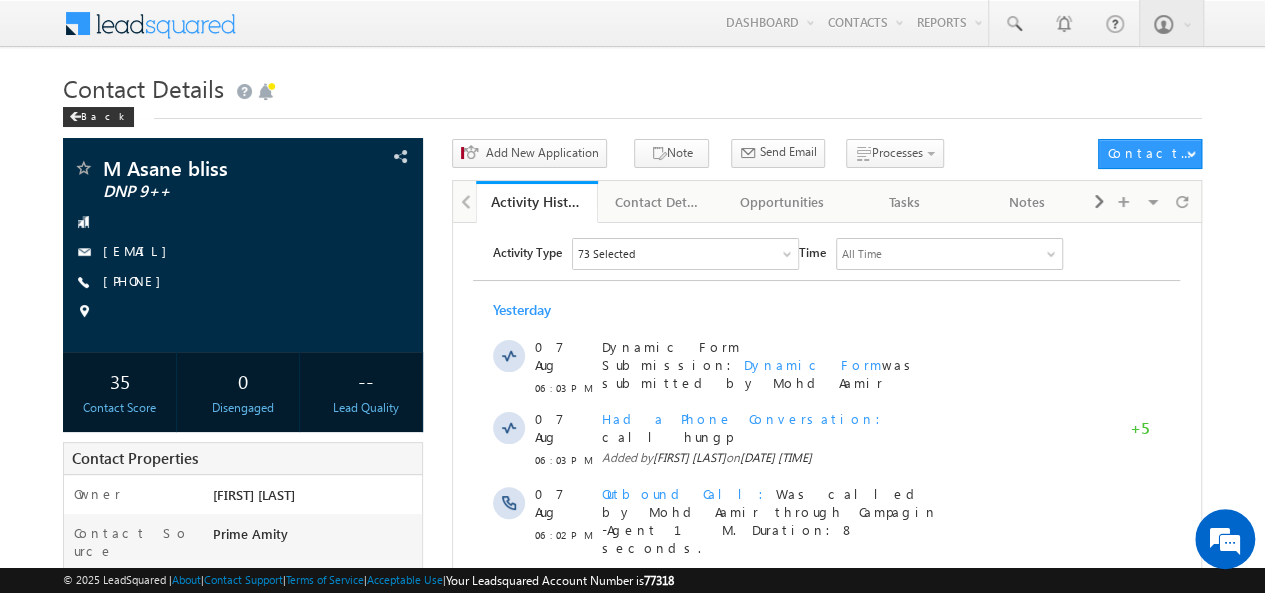 scroll, scrollTop: 0, scrollLeft: 0, axis: both 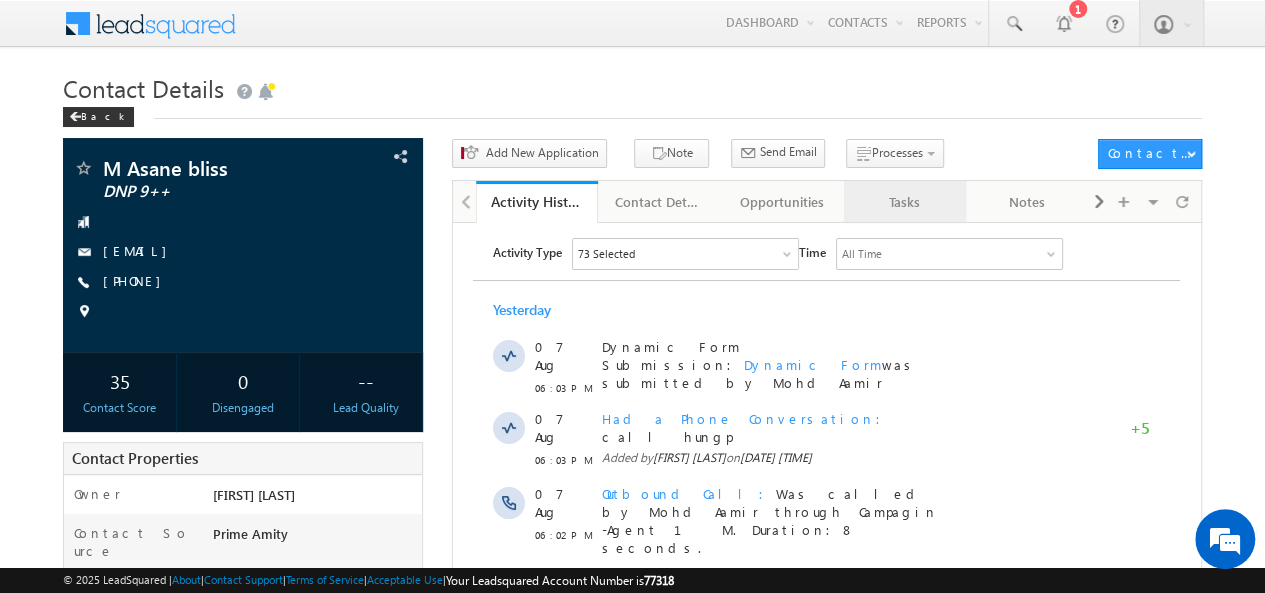 click on "Tasks" at bounding box center (904, 202) 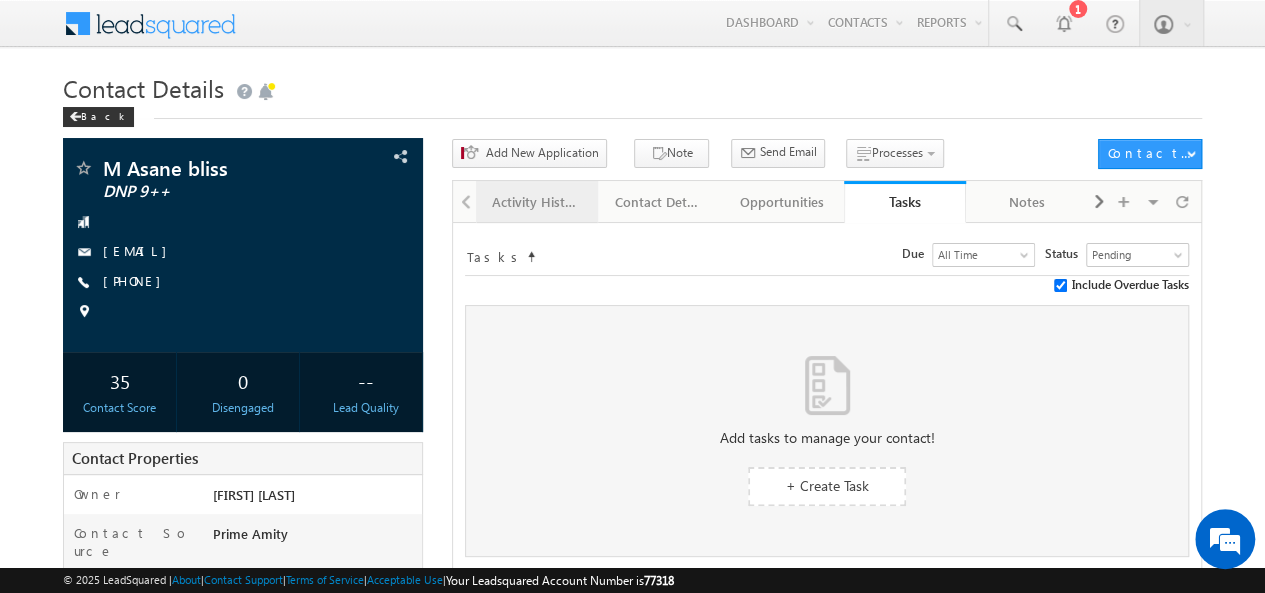 click on "Activity History" at bounding box center [537, 202] 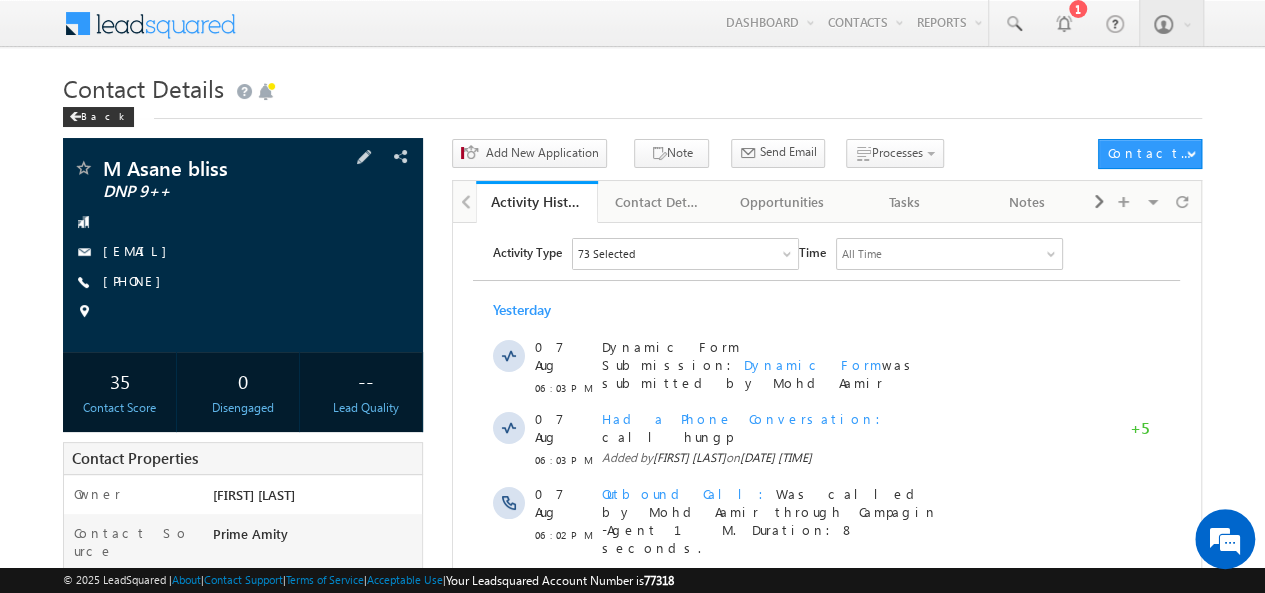 click on "M Asane bliss
DNP 9++
blizzyvinah@gmail.com
+91-6009192408" at bounding box center [243, 245] 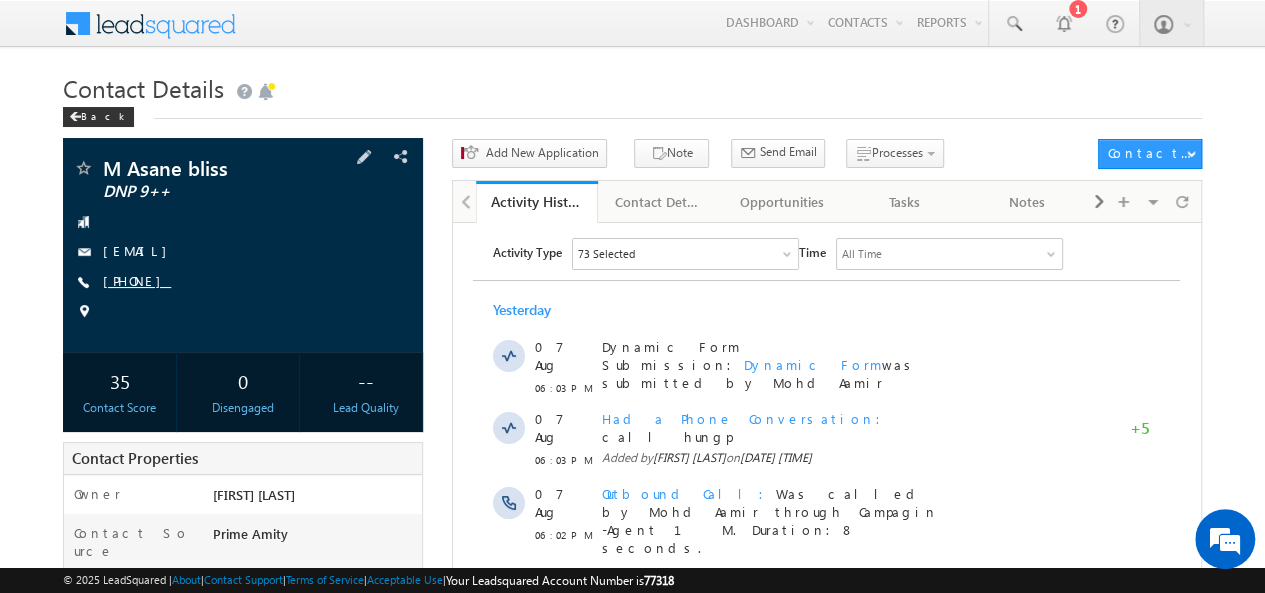 click on "+91-6009192408" at bounding box center (137, 280) 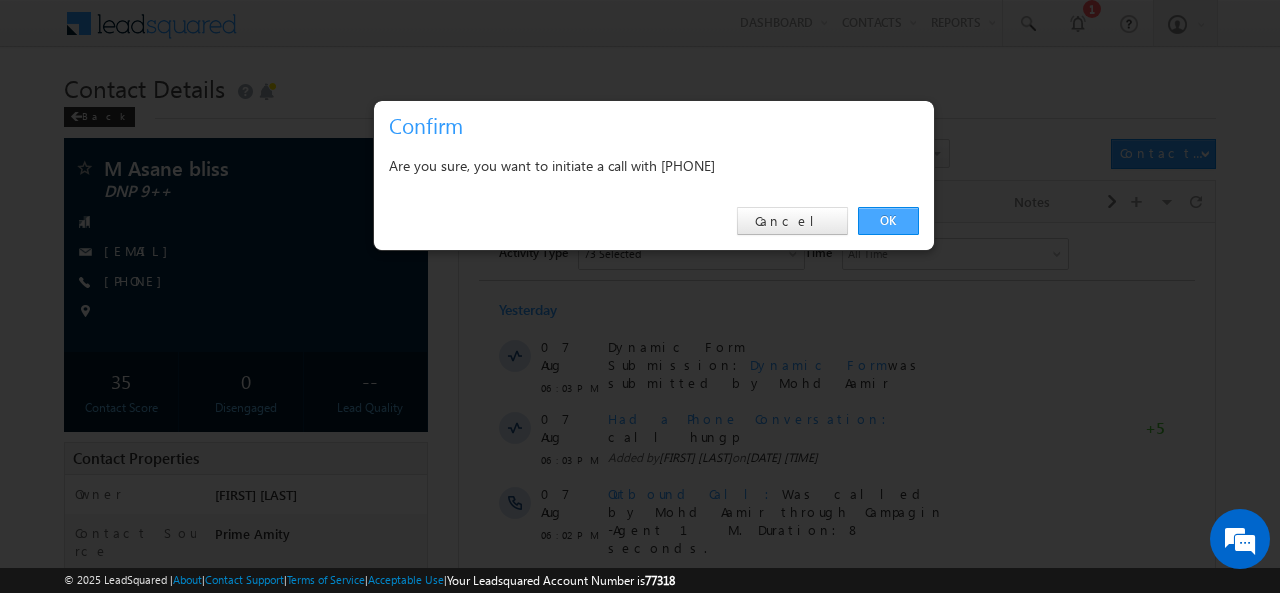 click on "OK" at bounding box center [888, 221] 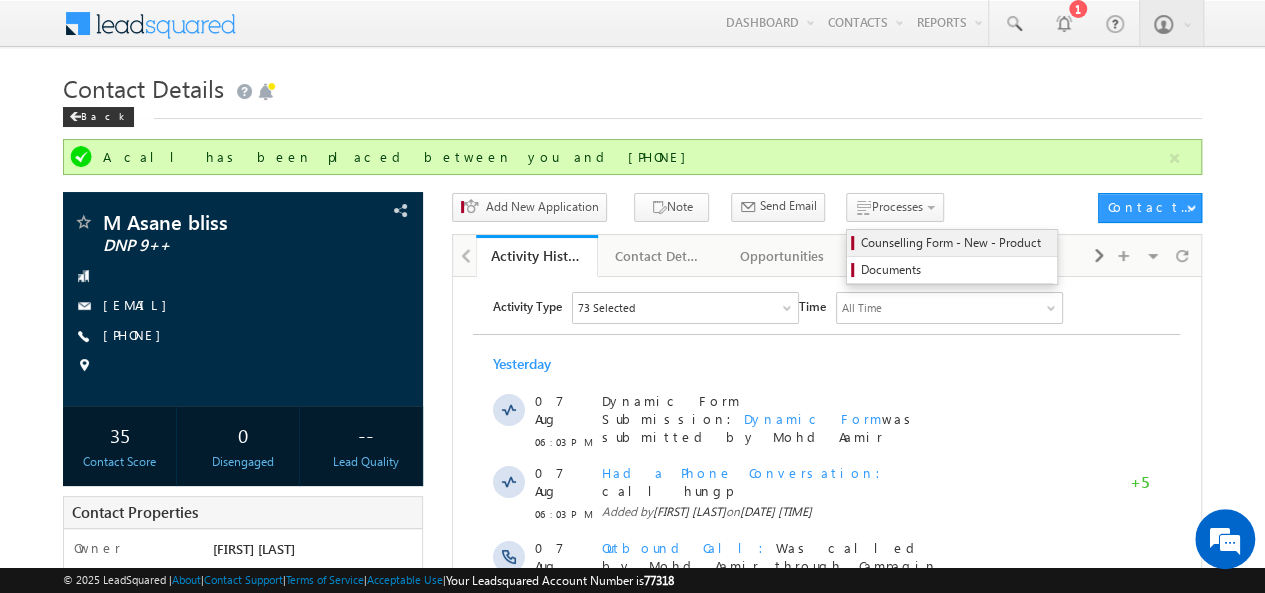 click on "Counselling Form - New - Product" at bounding box center [952, 243] 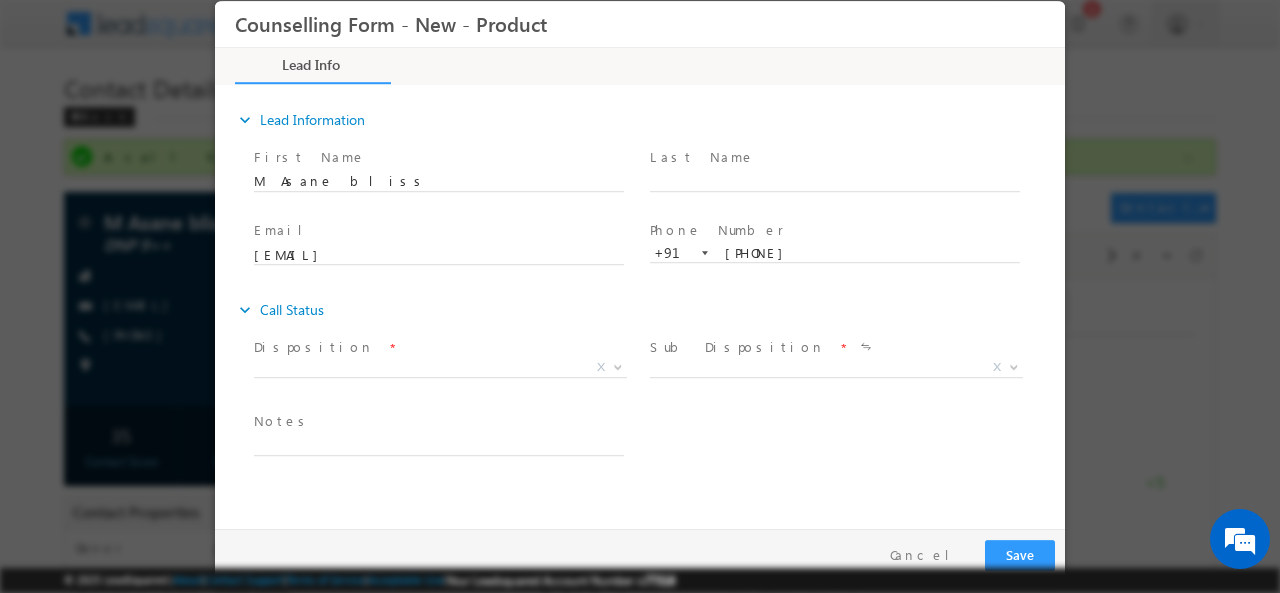 scroll, scrollTop: 0, scrollLeft: 0, axis: both 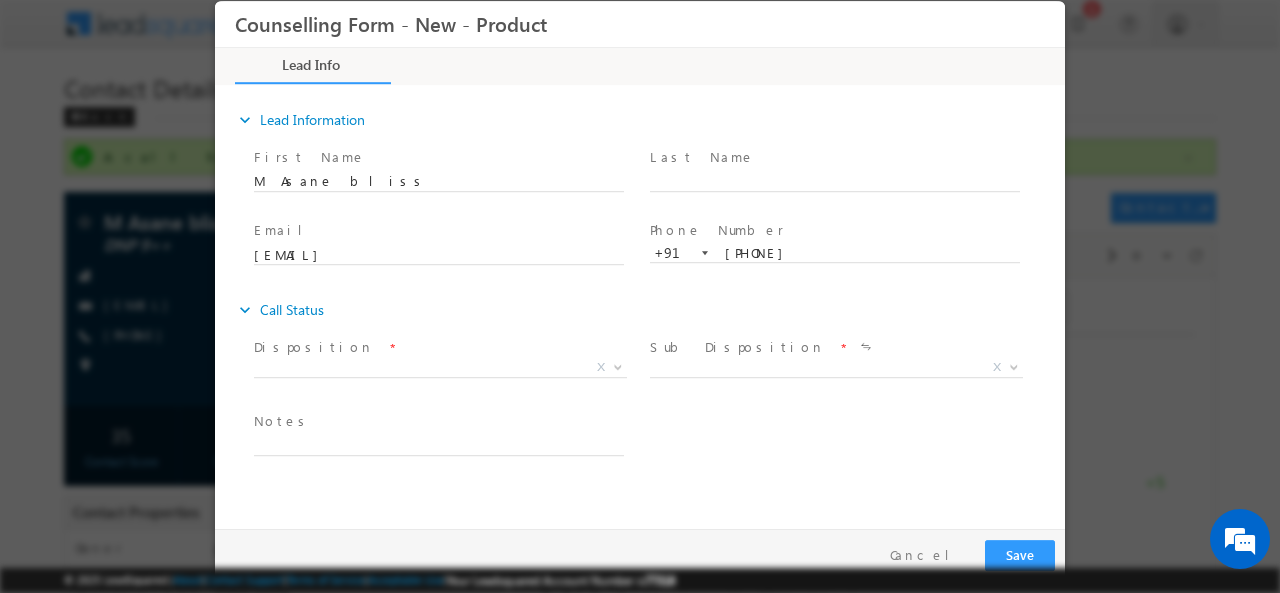 click on "X" at bounding box center [448, 370] 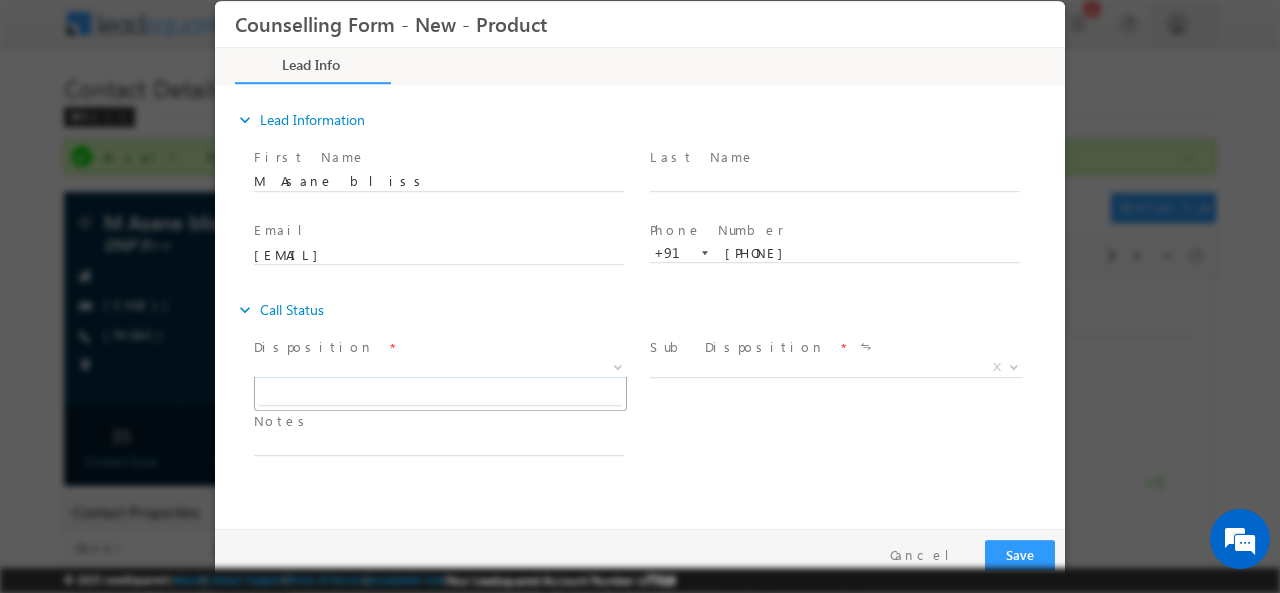 click on "X" at bounding box center (440, 367) 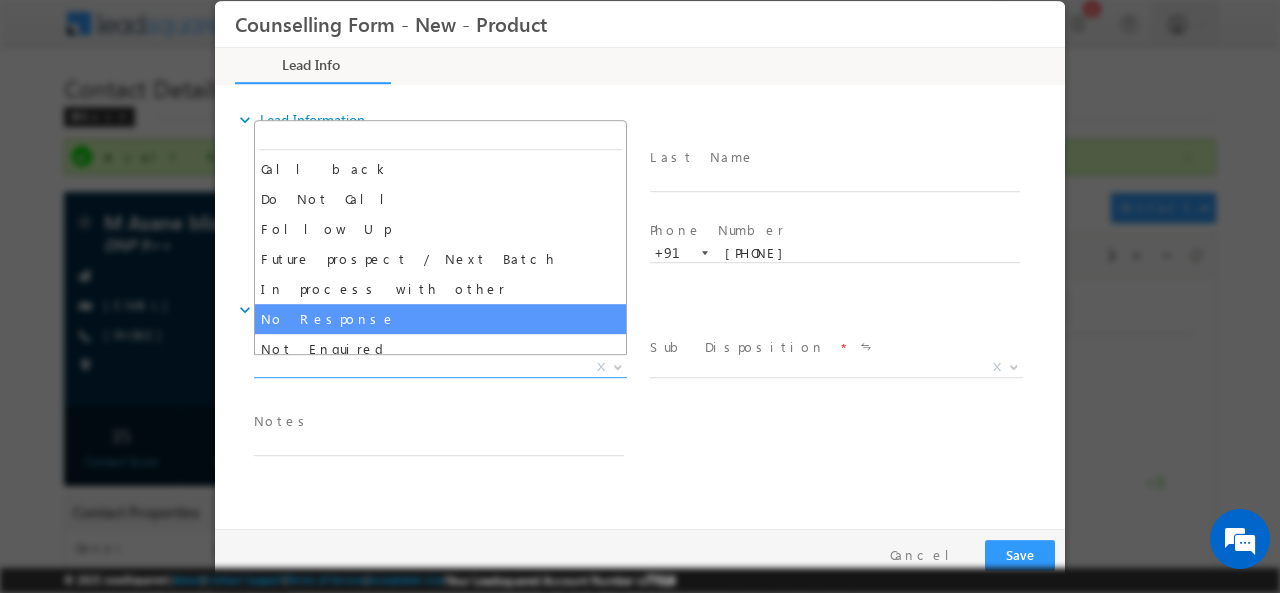 select on "No Response" 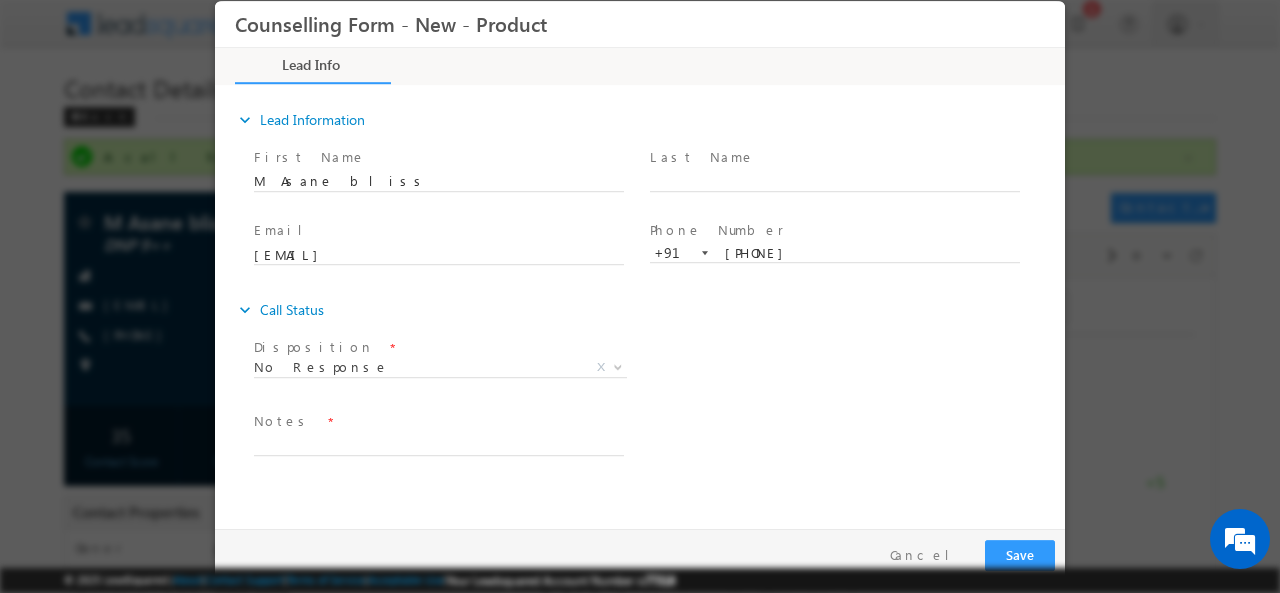 click at bounding box center [448, 444] 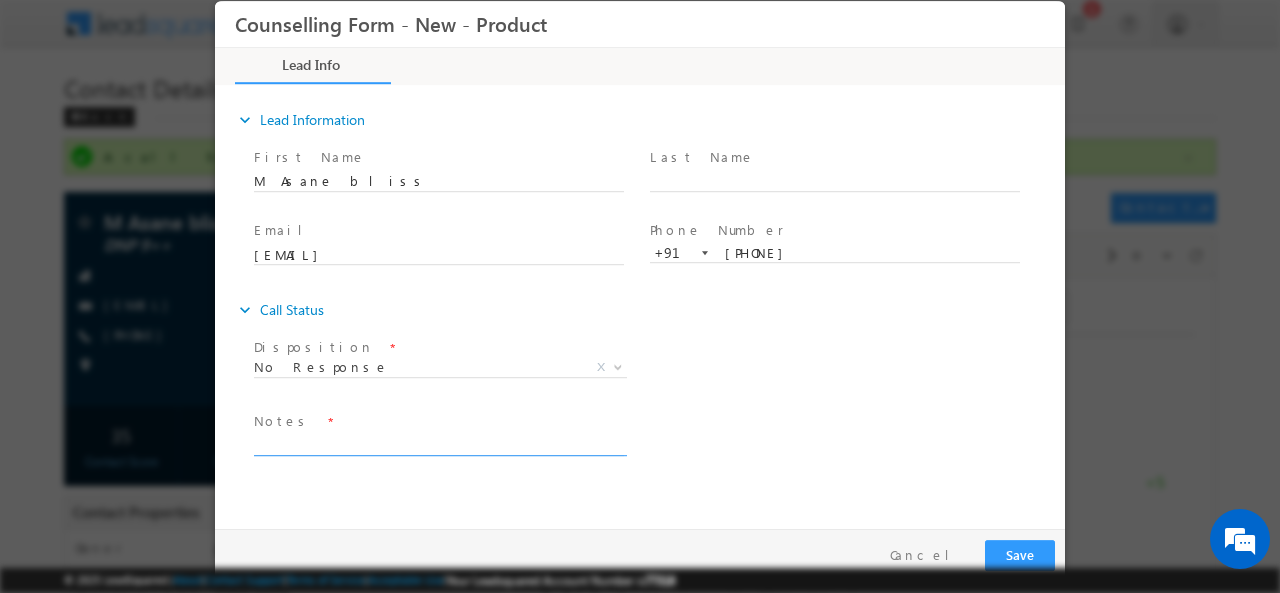 click at bounding box center (439, 443) 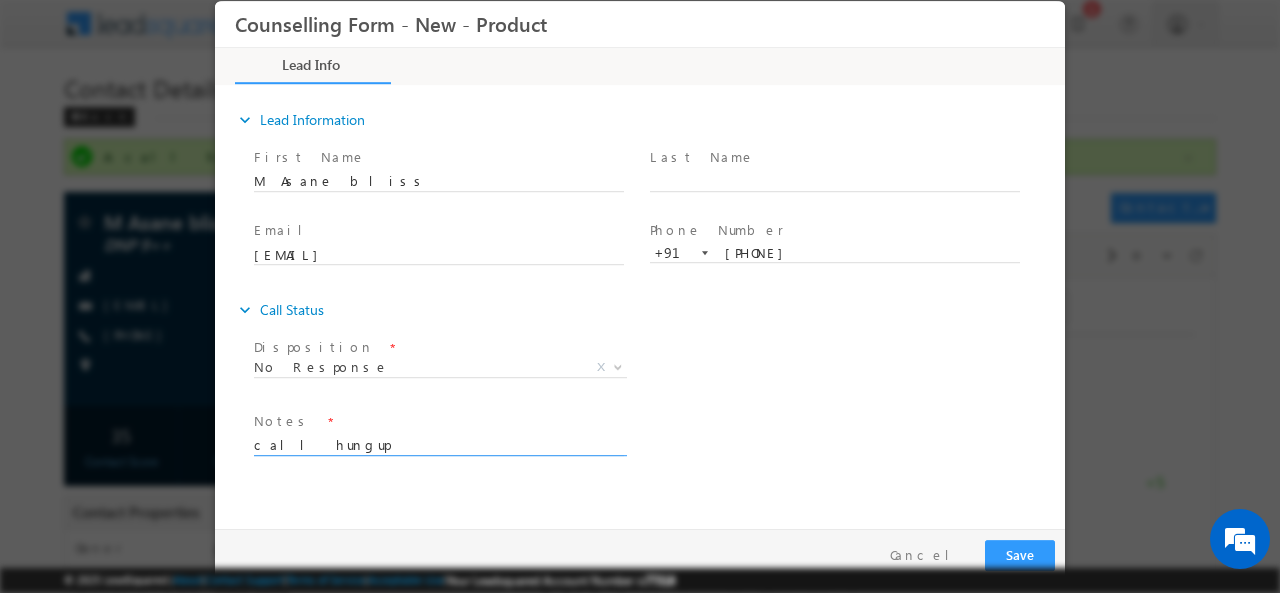 type on "call hungup" 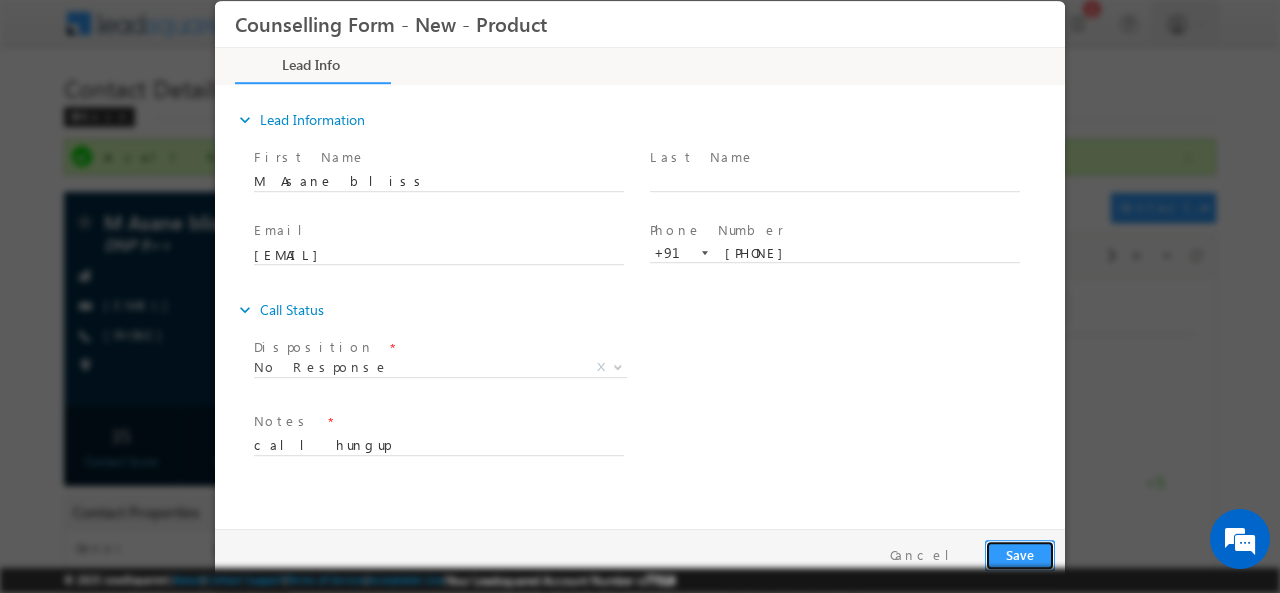 click on "Save" at bounding box center [1020, 554] 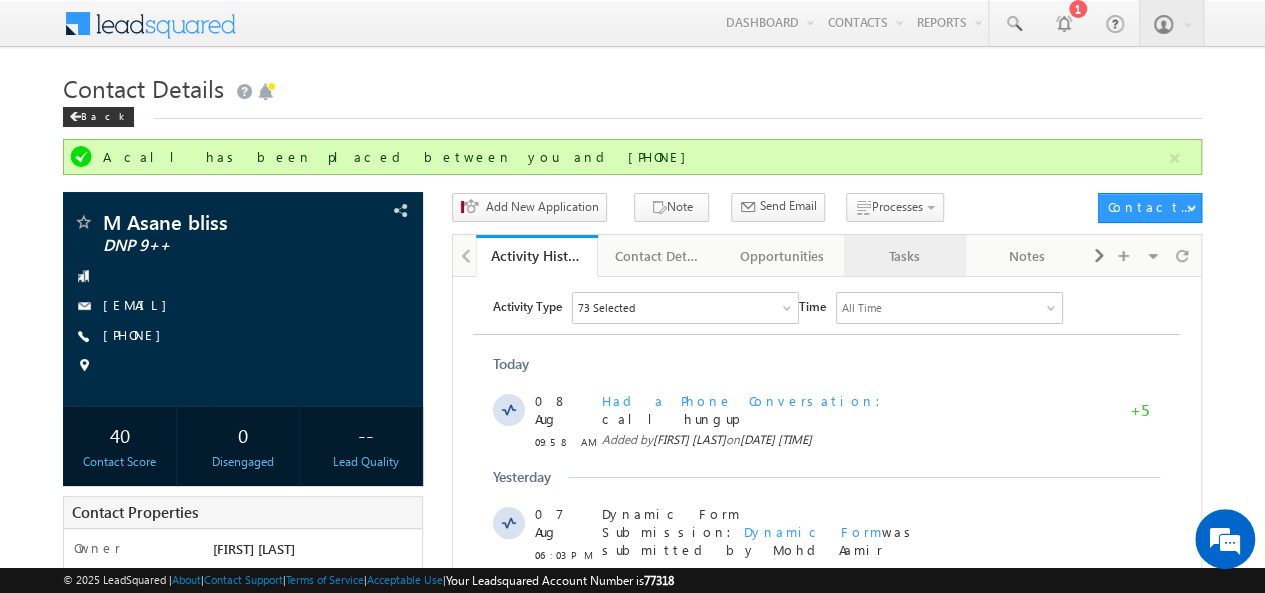 click on "Tasks" at bounding box center [904, 256] 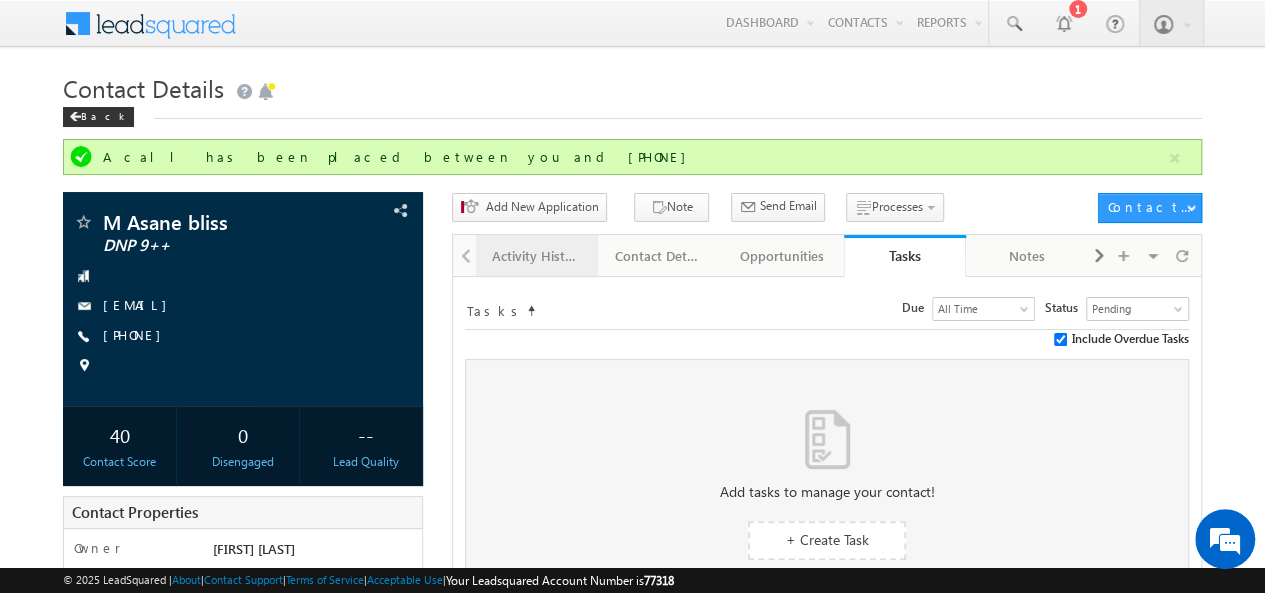click on "Activity History" at bounding box center [536, 256] 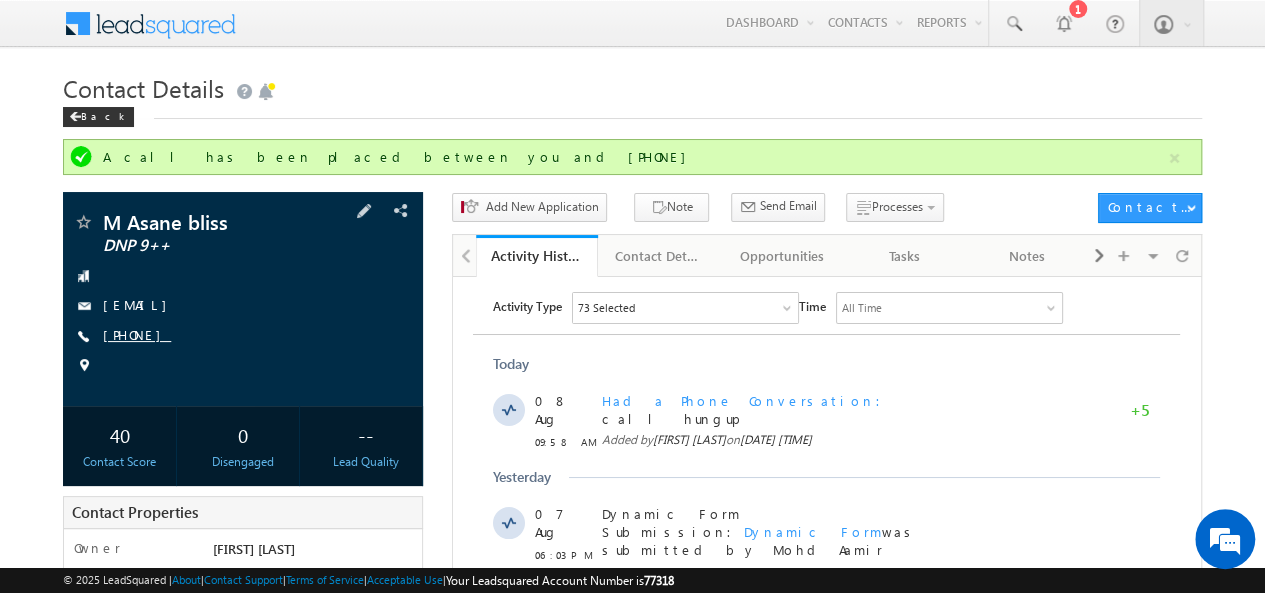 click on "+91-6009192408" at bounding box center [137, 334] 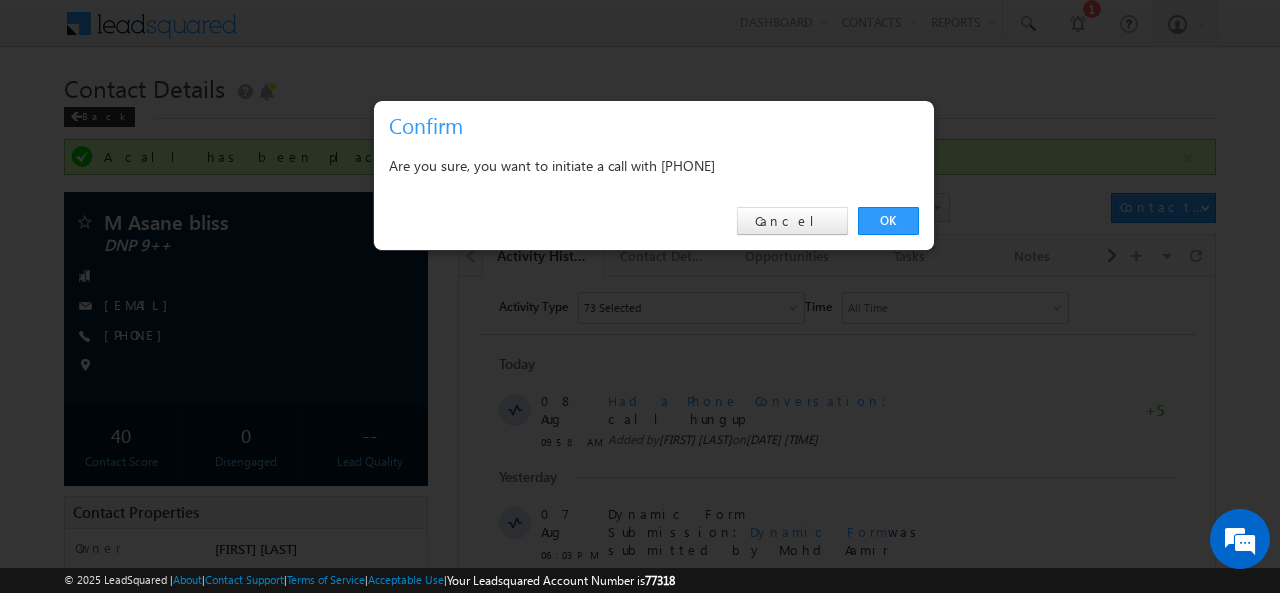 click on "Are you sure, you want to initiate a call with +91-6009192408" at bounding box center (654, 168) 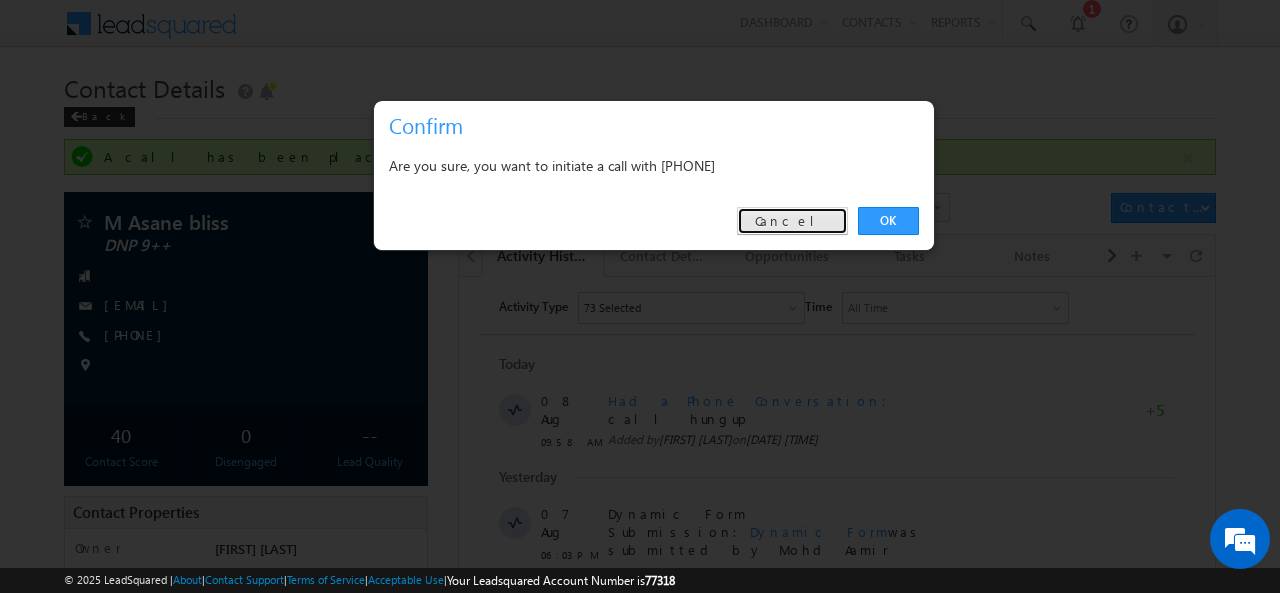 click on "Cancel" at bounding box center (792, 221) 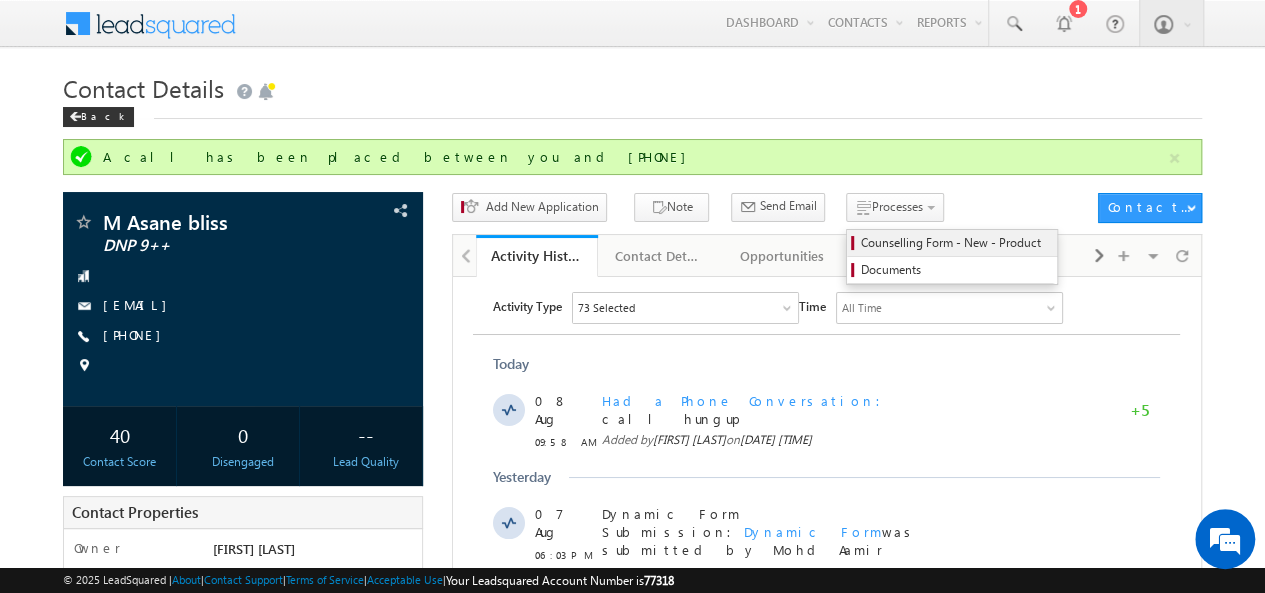click on "Counselling Form - New - Product" at bounding box center (955, 243) 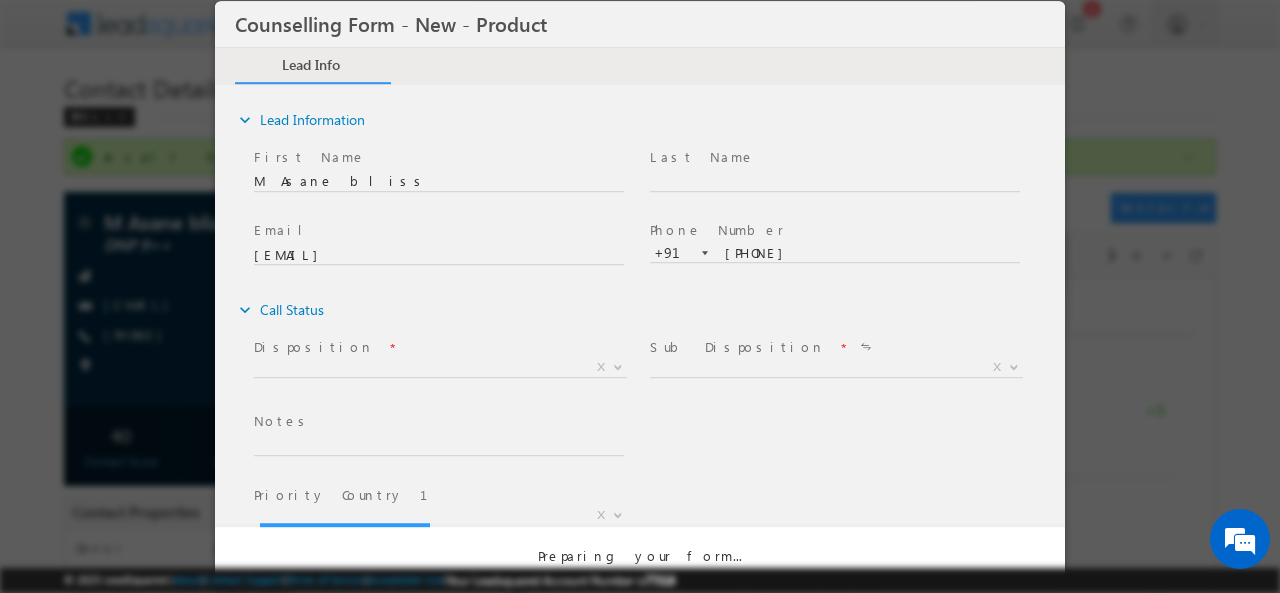 scroll, scrollTop: 0, scrollLeft: 0, axis: both 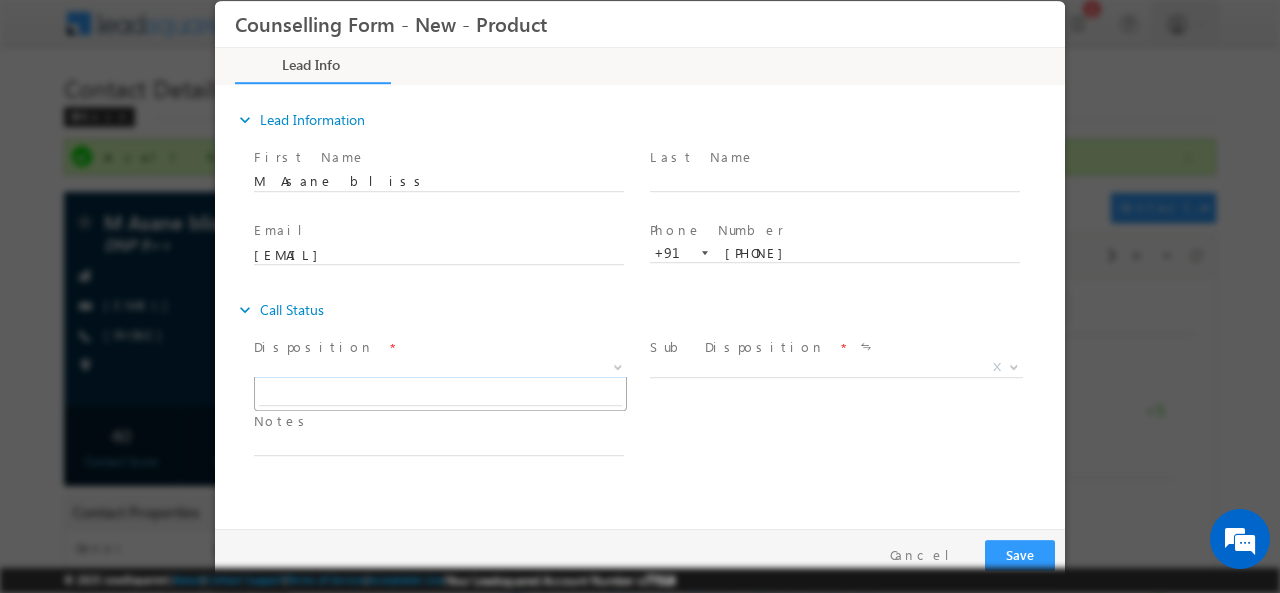 click on "X" at bounding box center (440, 367) 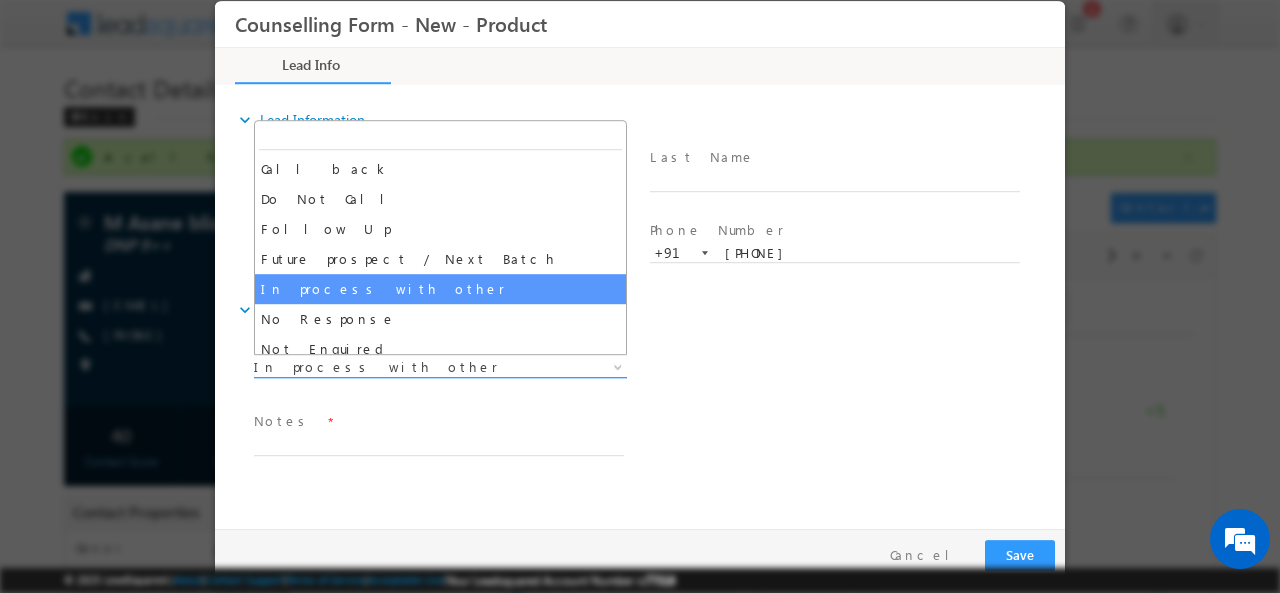 click on "In process with other" at bounding box center (416, 366) 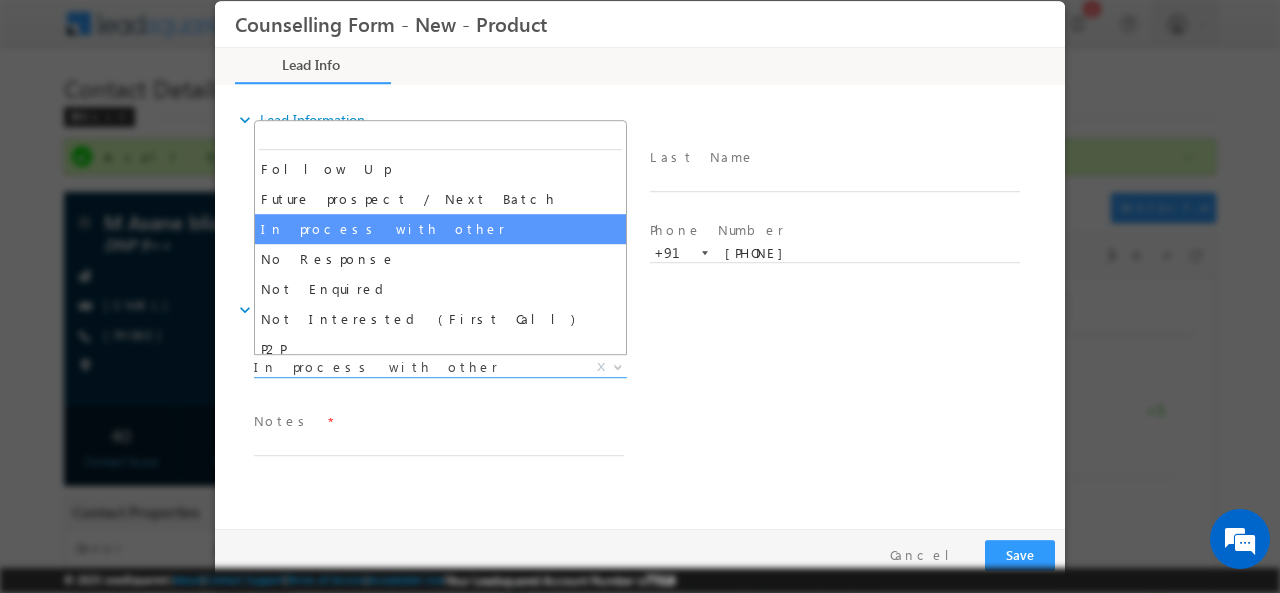 scroll, scrollTop: 62, scrollLeft: 0, axis: vertical 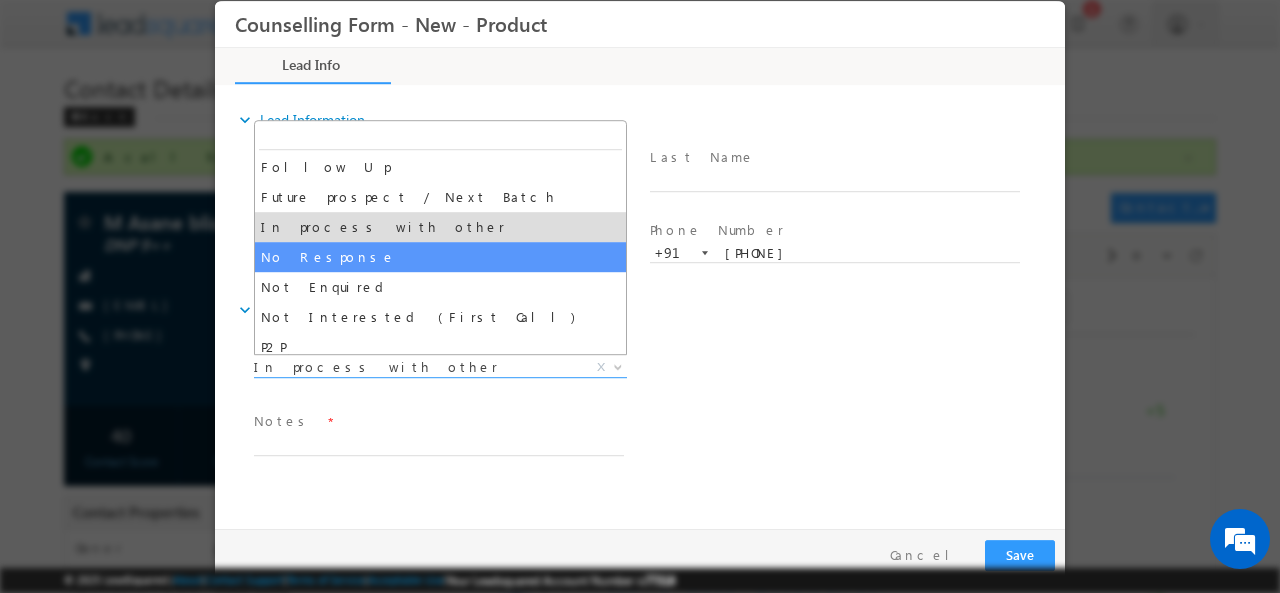 select on "No Response" 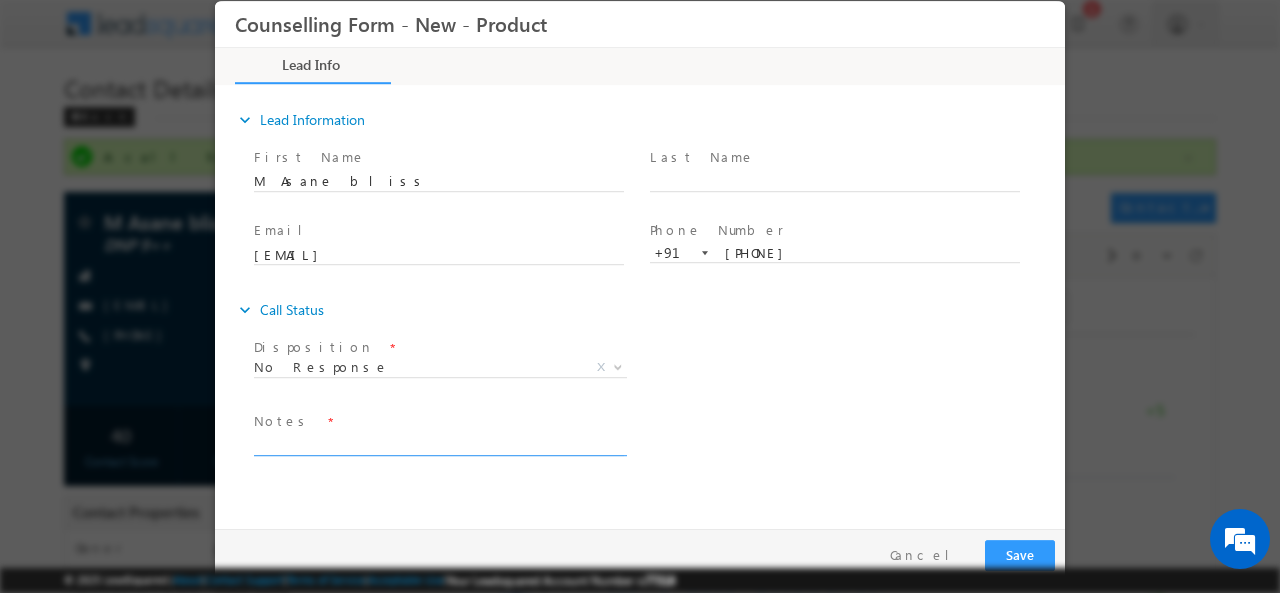 click at bounding box center [439, 443] 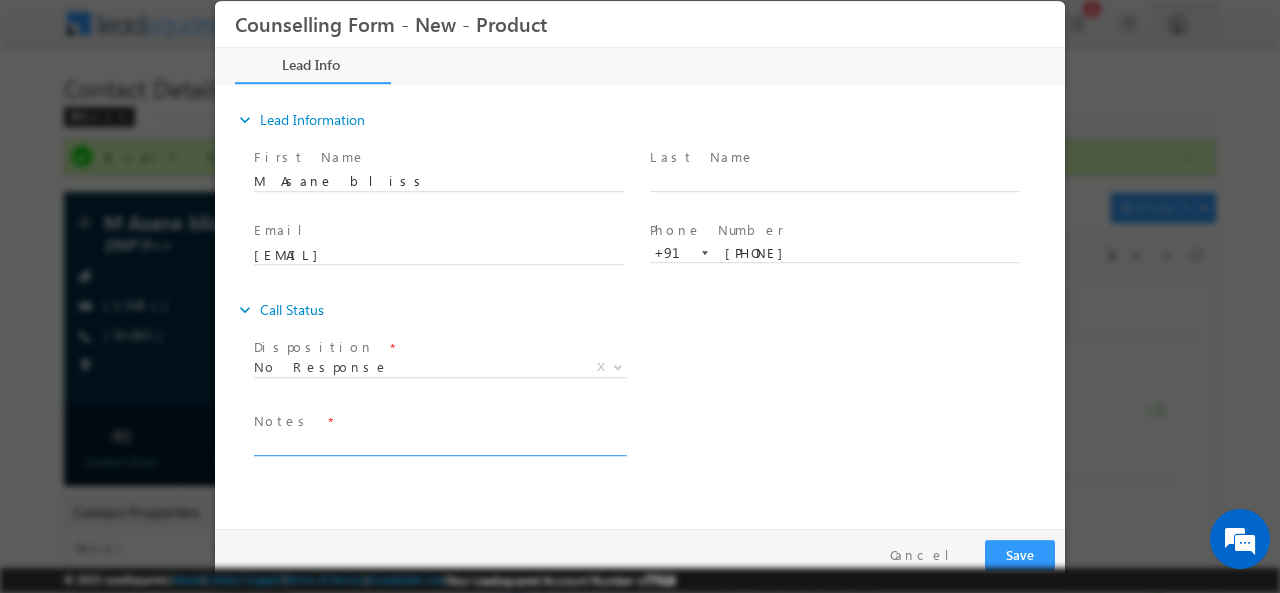 click at bounding box center (439, 443) 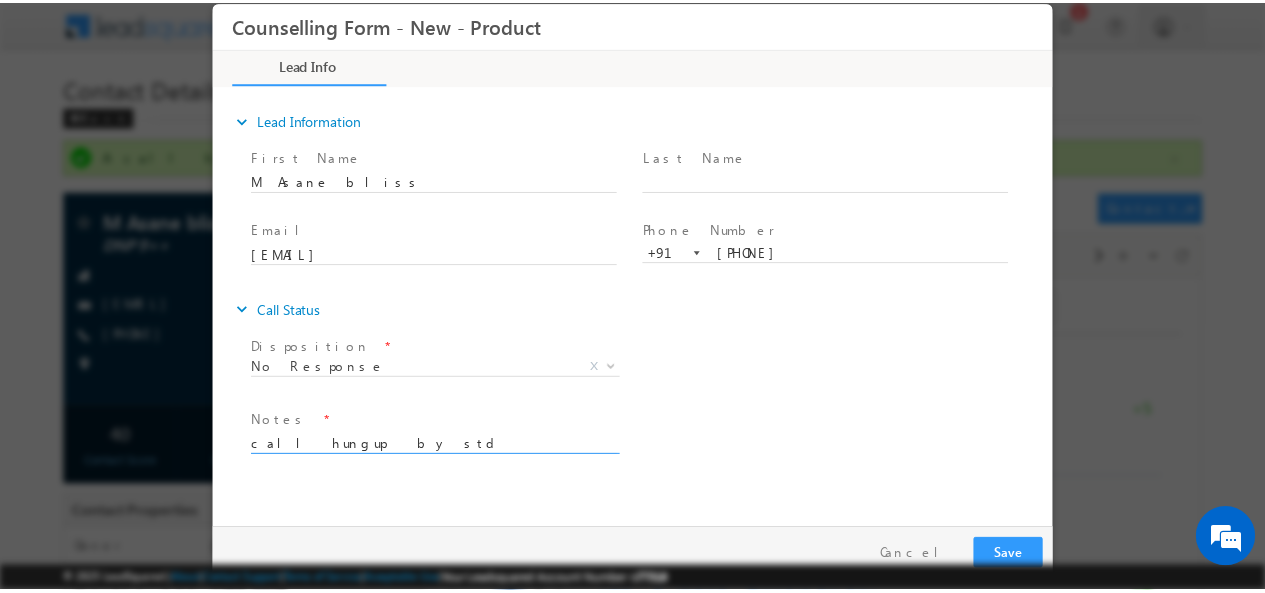 scroll, scrollTop: 3, scrollLeft: 0, axis: vertical 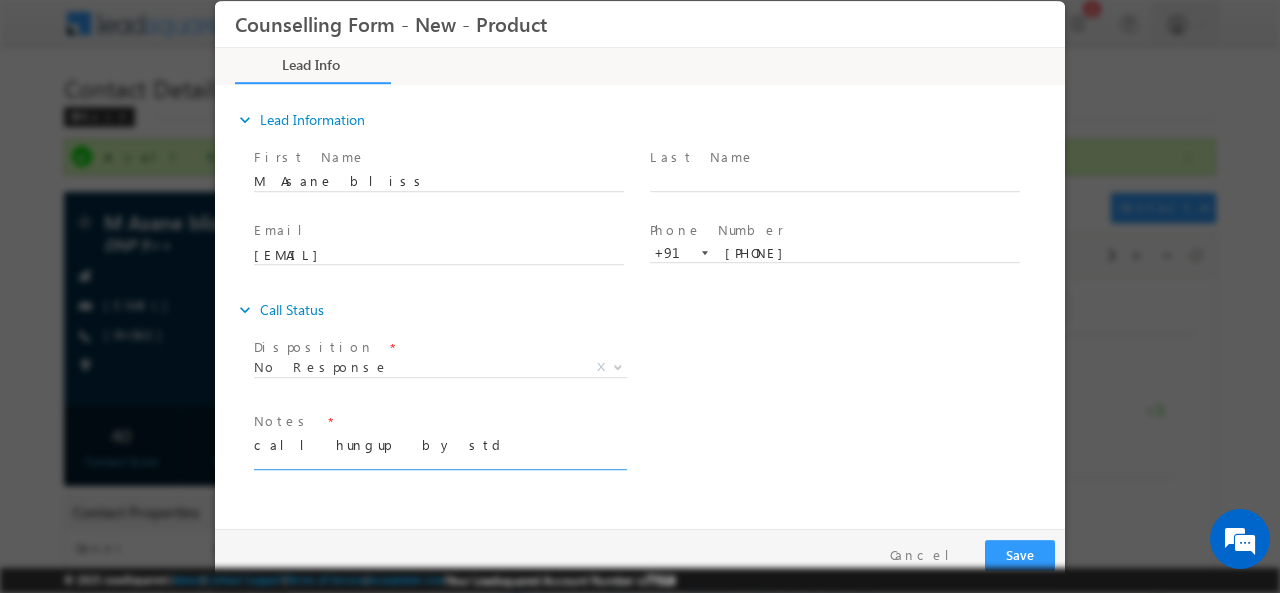 type on "call hungup  by std" 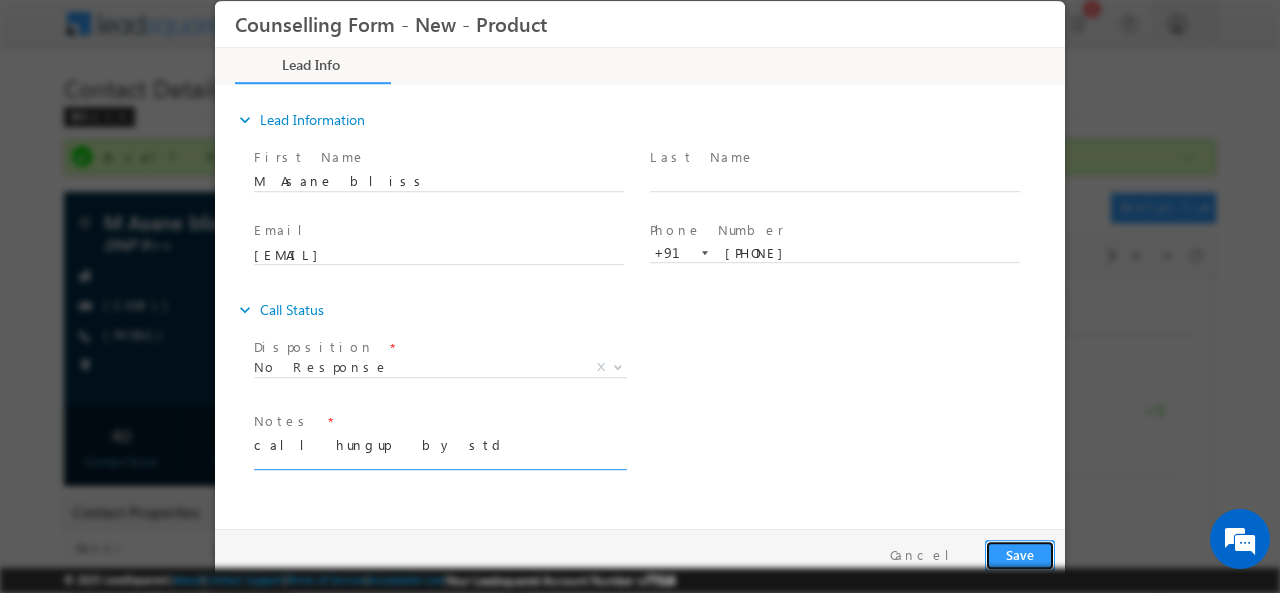 click on "Save" at bounding box center [1020, 554] 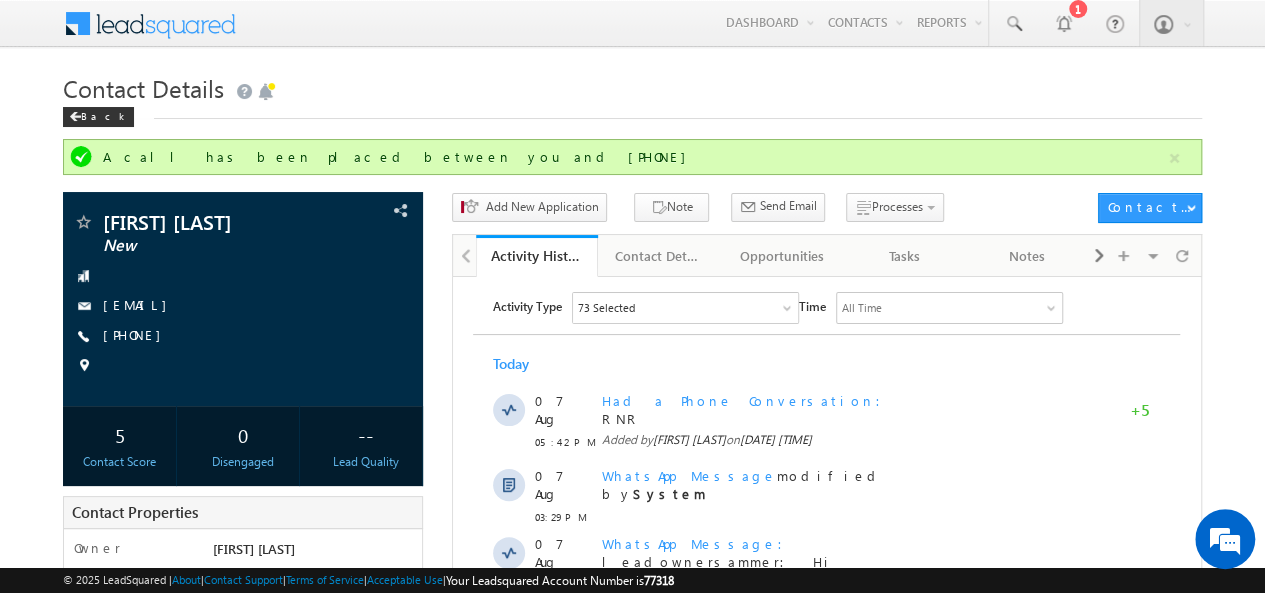 scroll, scrollTop: 0, scrollLeft: 0, axis: both 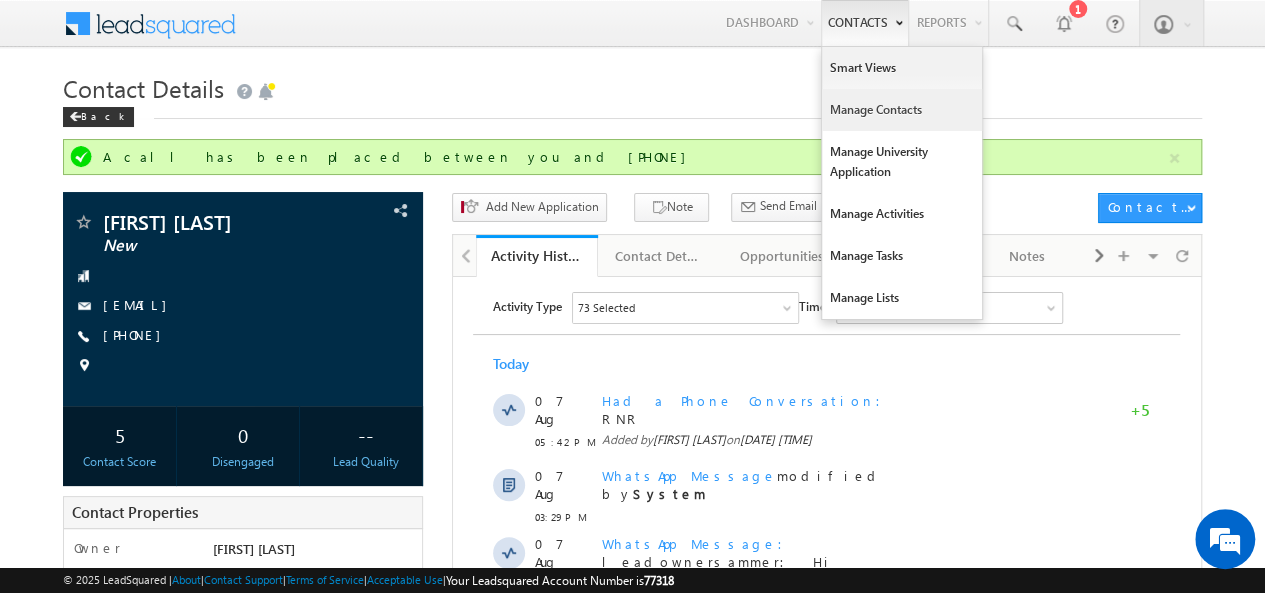 click on "Manage Contacts" at bounding box center (902, 110) 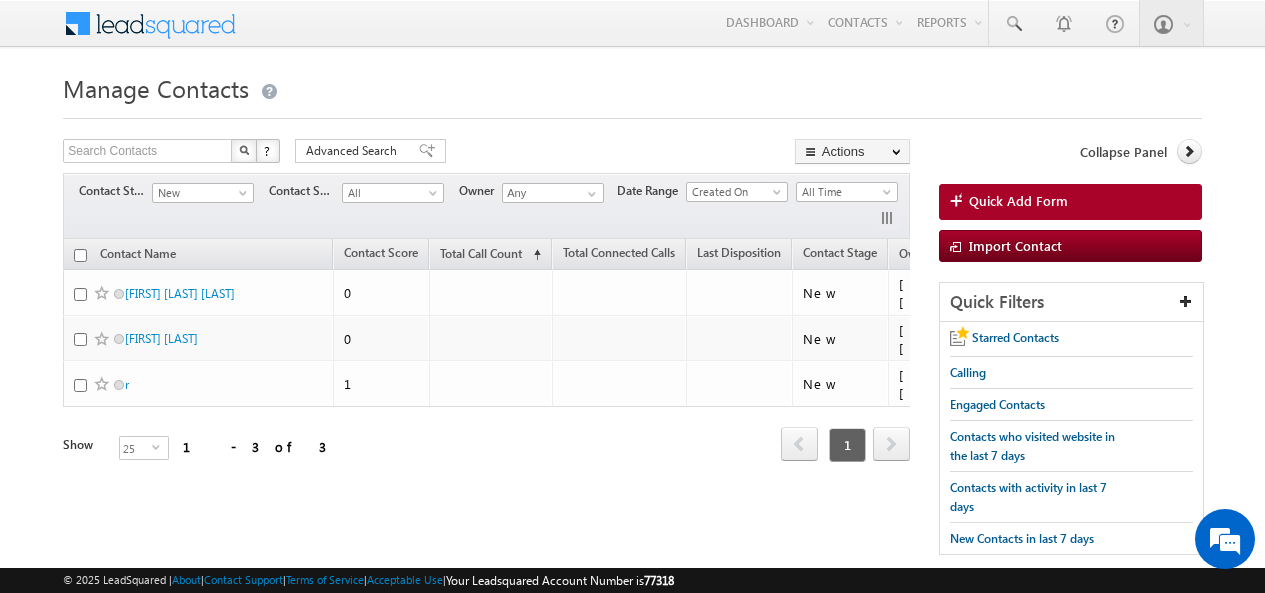 scroll, scrollTop: 0, scrollLeft: 0, axis: both 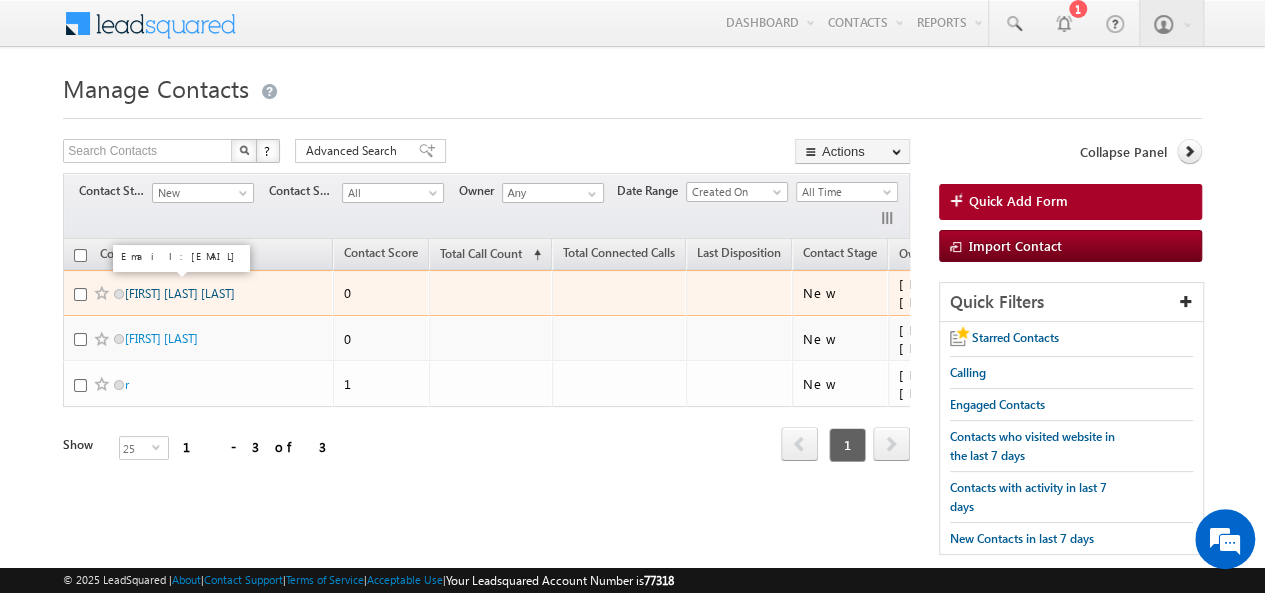 click on "Brinlia Lim Monteiro" at bounding box center [180, 293] 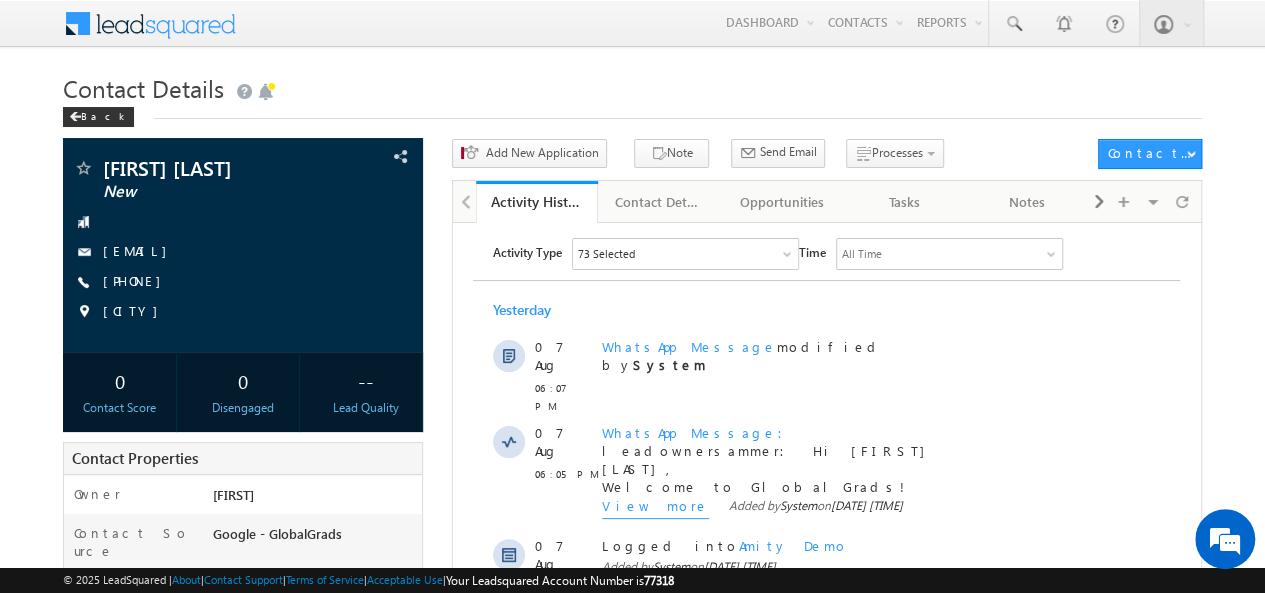 scroll, scrollTop: 0, scrollLeft: 0, axis: both 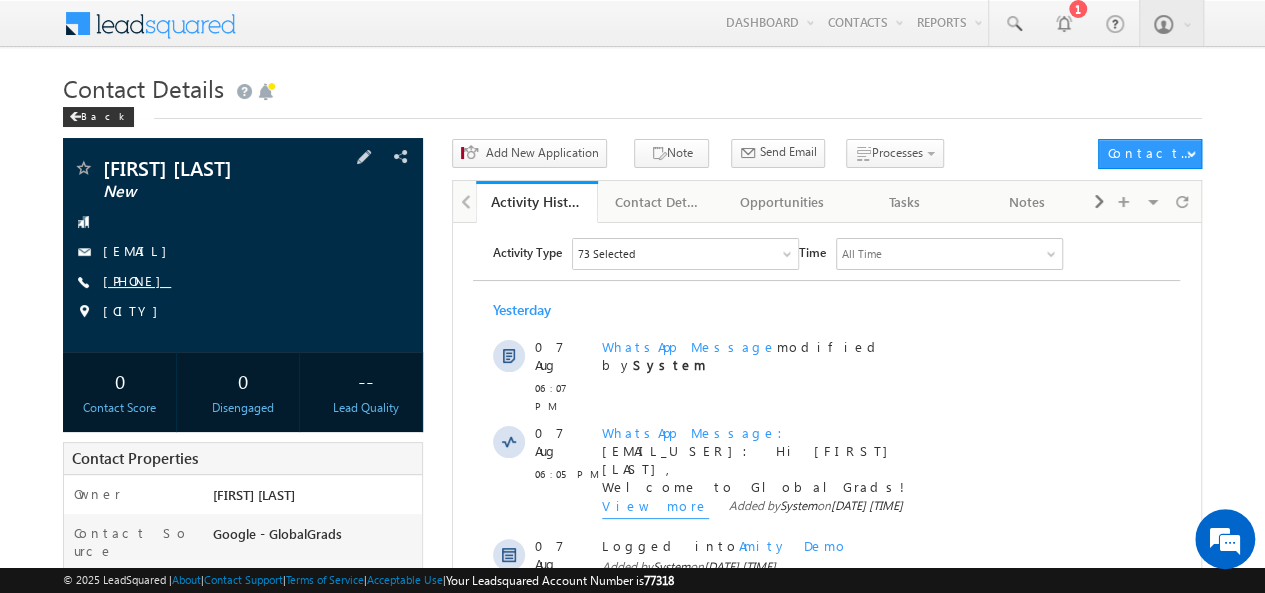 click on "[PHONE]" at bounding box center [137, 280] 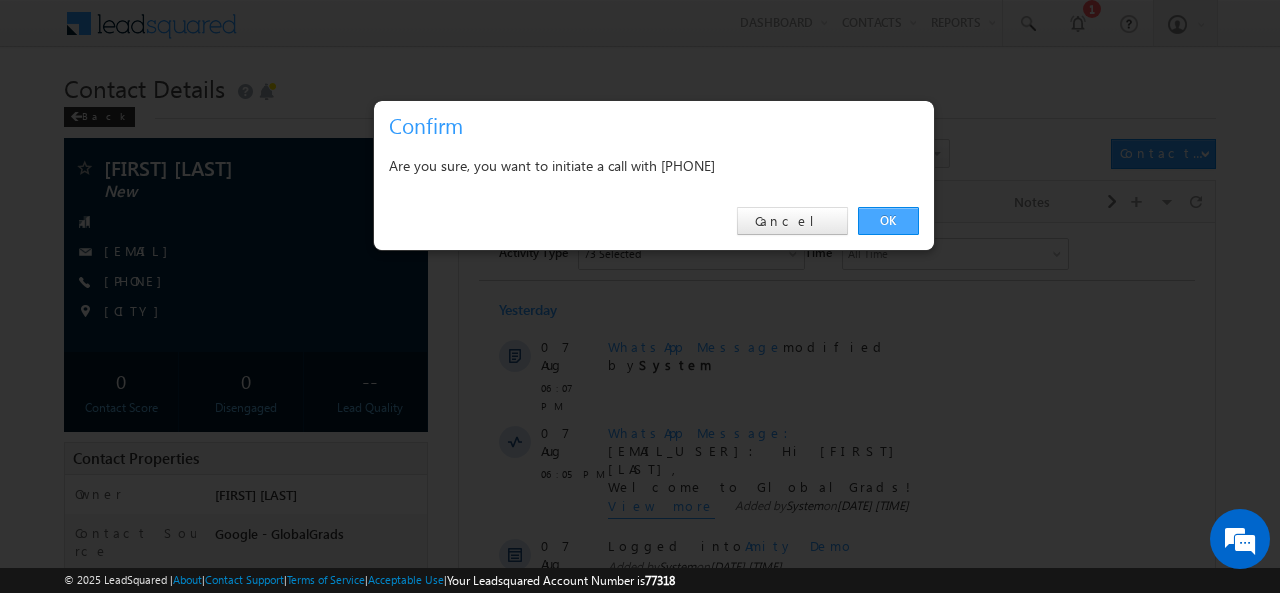 click on "OK" at bounding box center (888, 221) 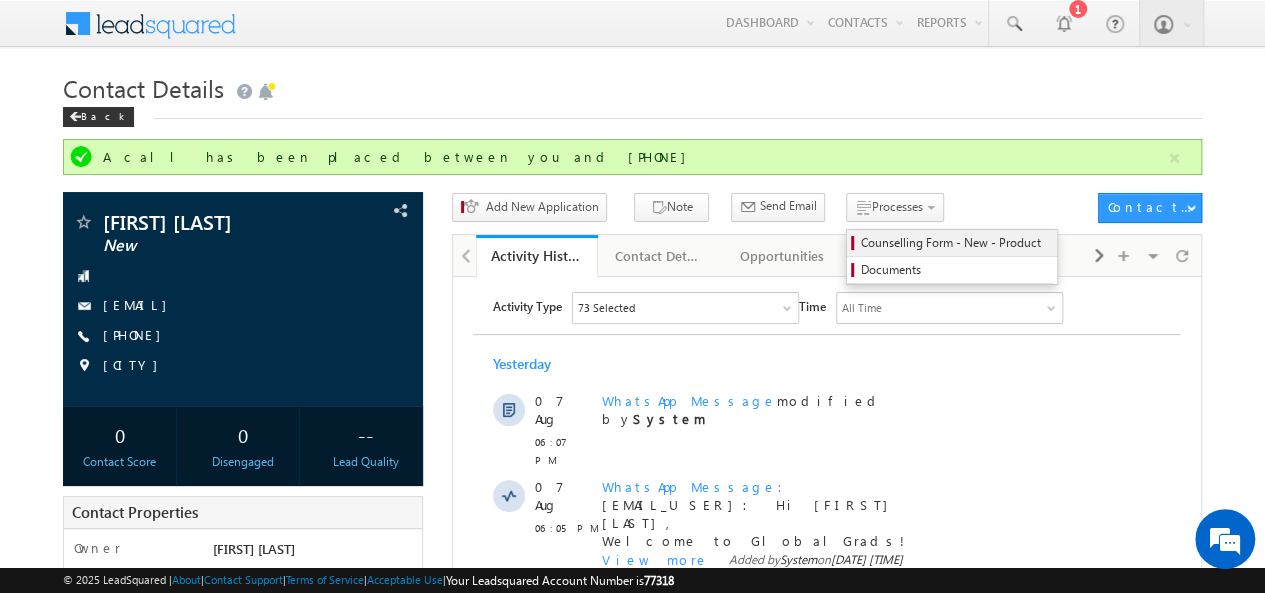 click on "Counselling Form - New - Product" at bounding box center (955, 243) 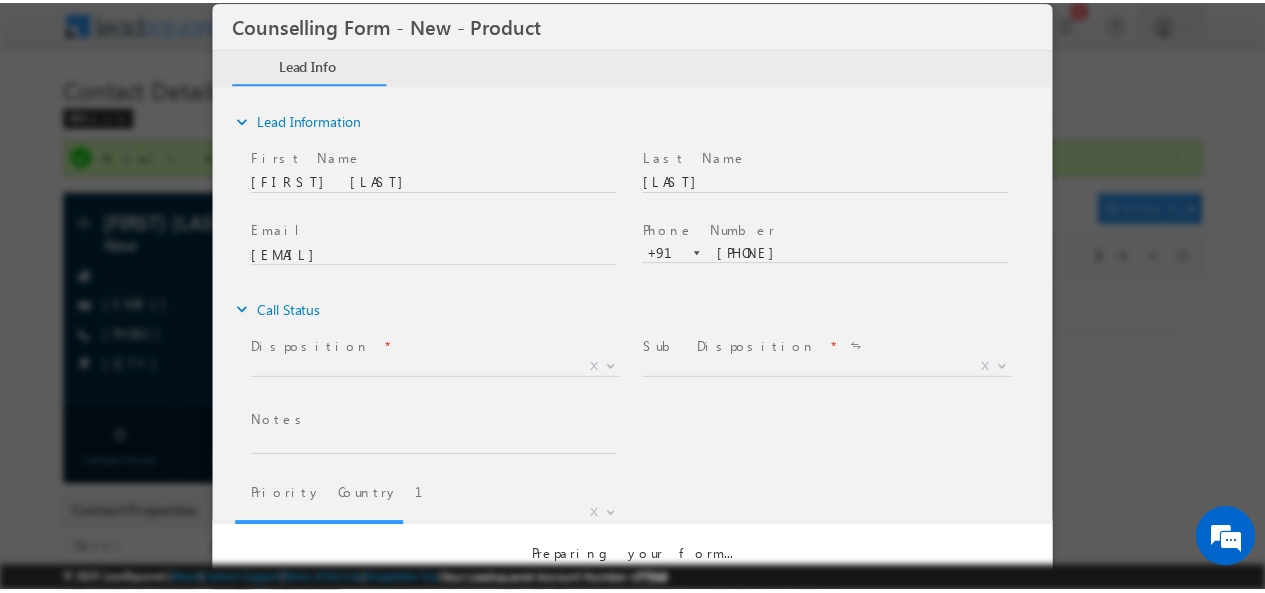 scroll, scrollTop: 0, scrollLeft: 0, axis: both 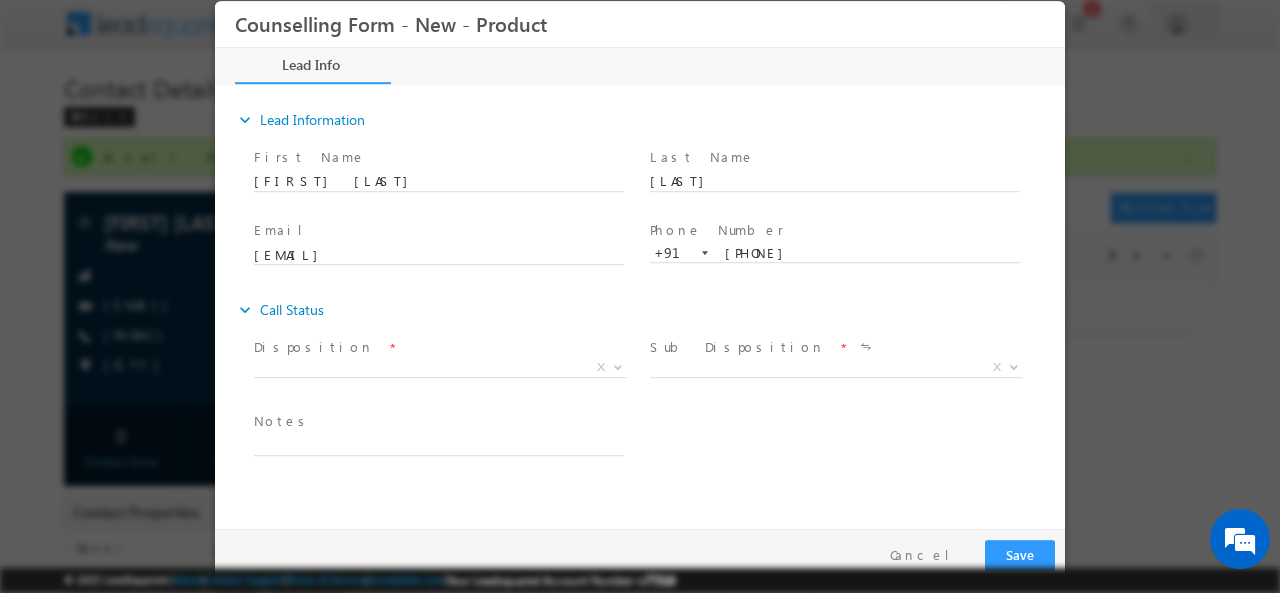 click on "Disposition
*" at bounding box center [438, 347] 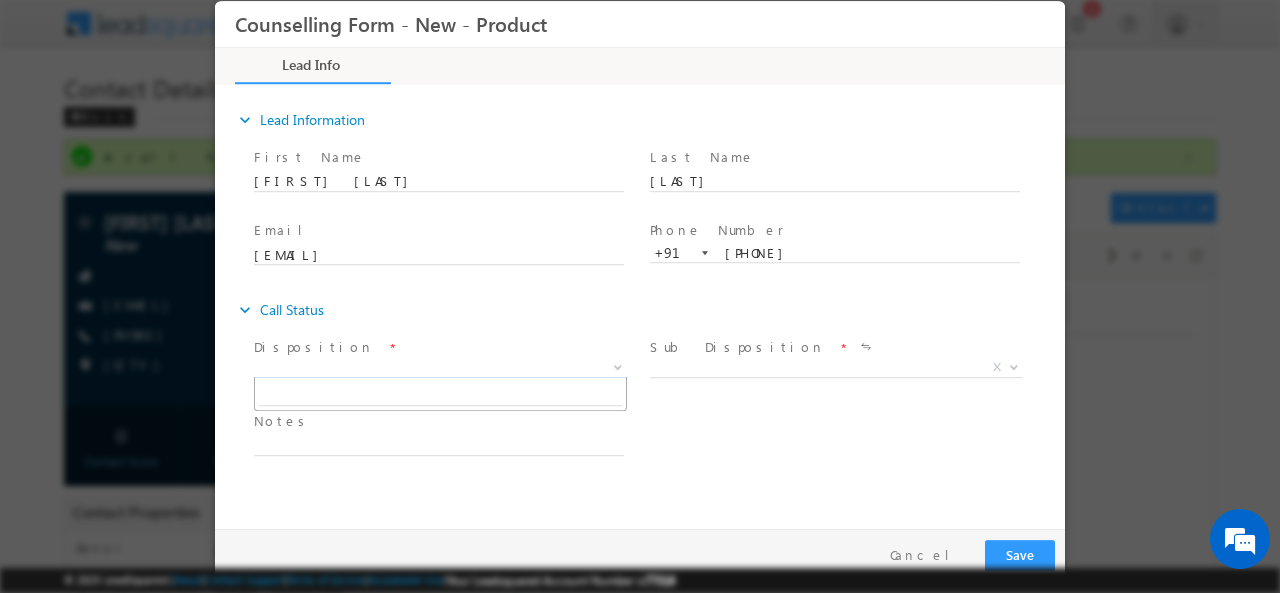 click on "X" at bounding box center (440, 367) 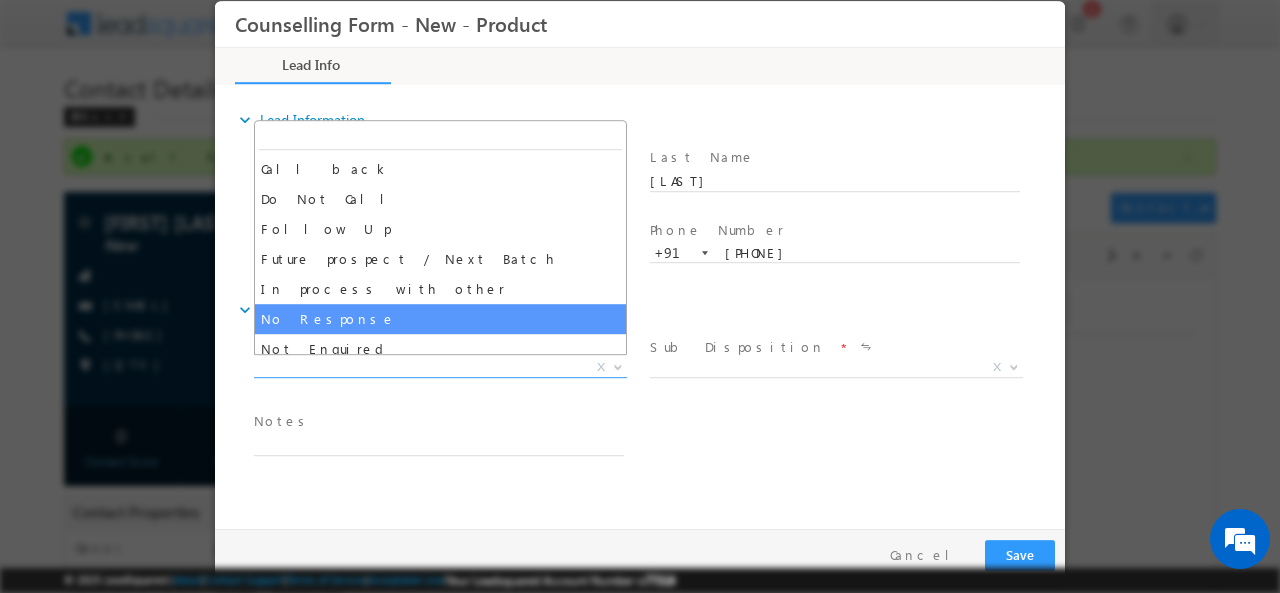 select on "No Response" 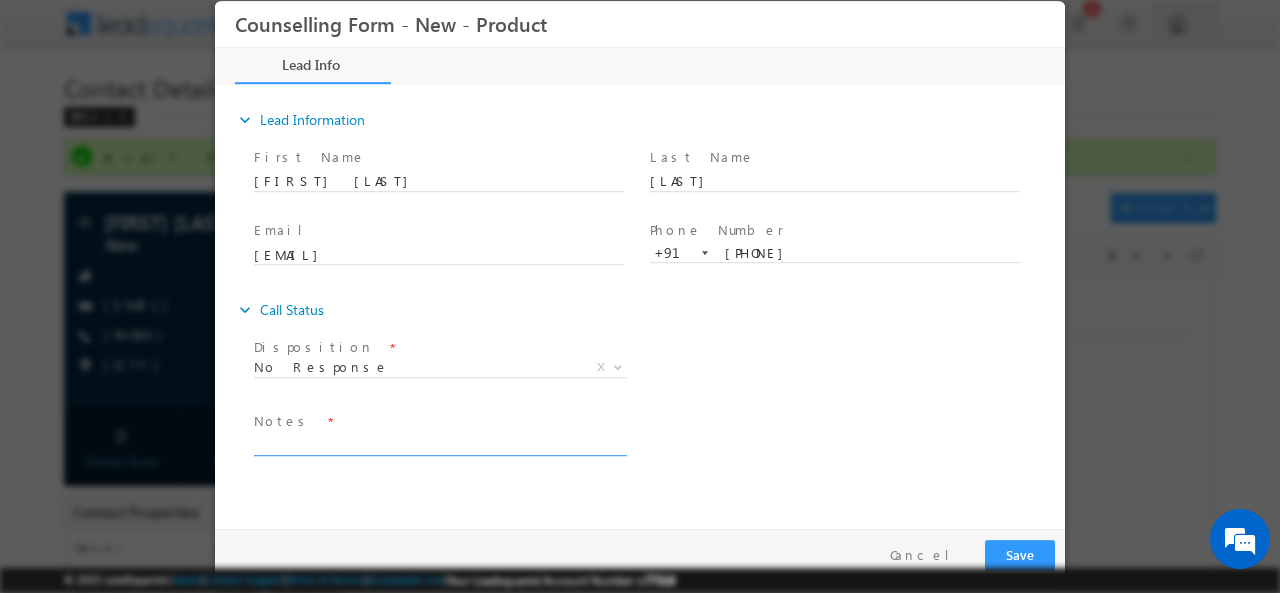click at bounding box center (439, 443) 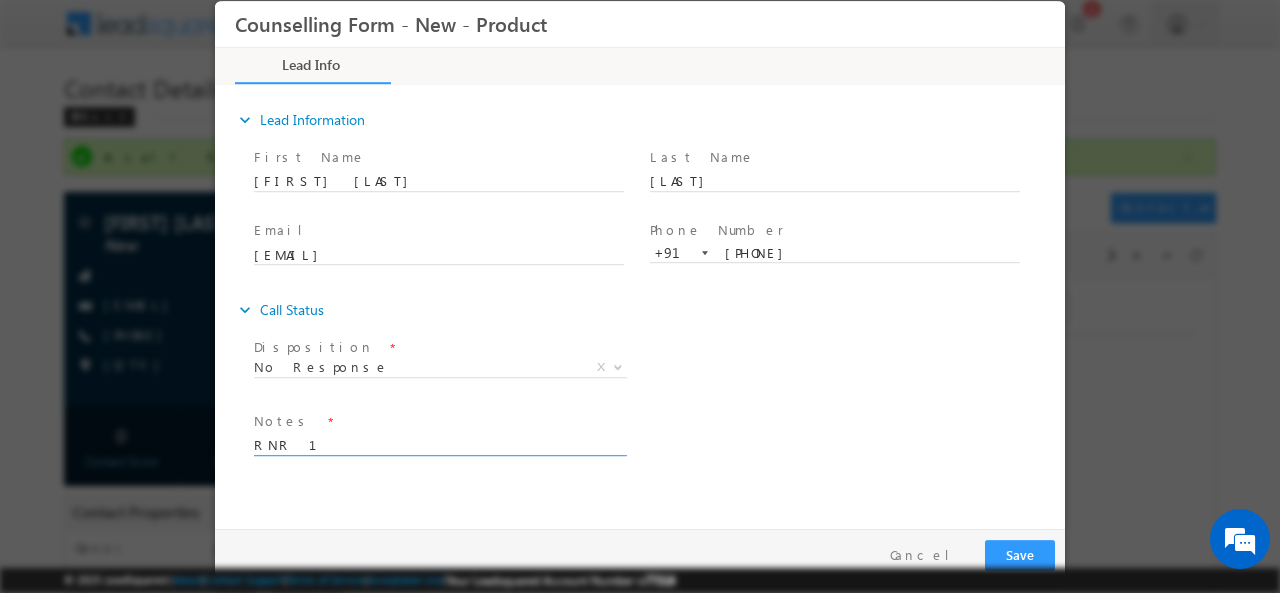 type on "RNR 1" 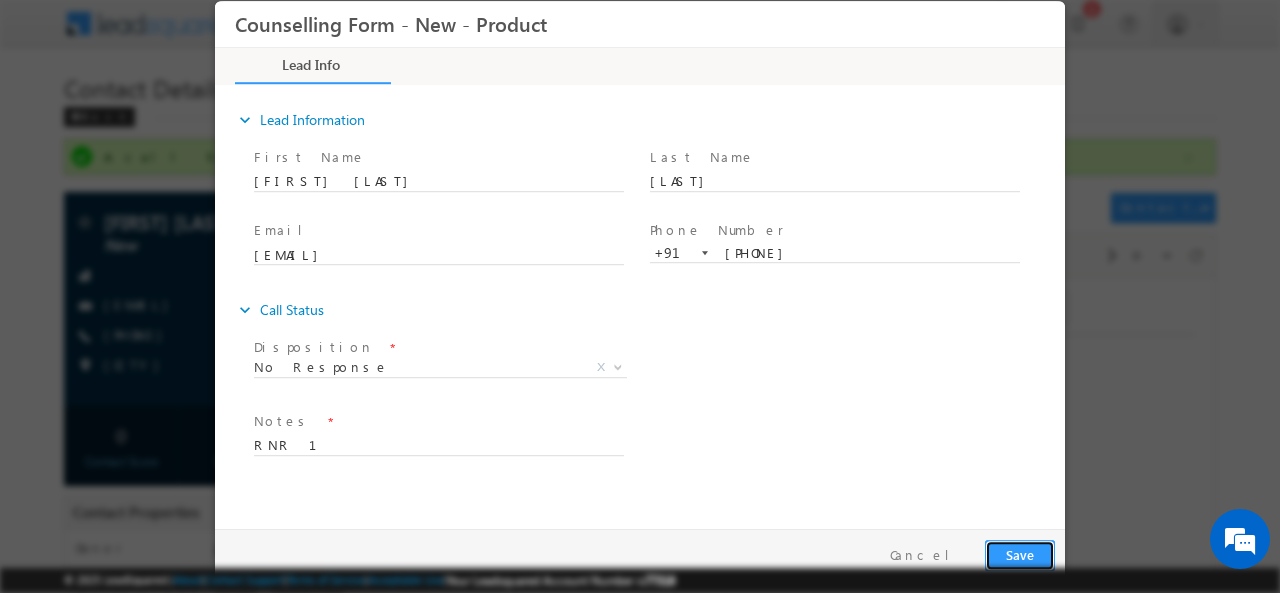 click on "Save" at bounding box center (1020, 554) 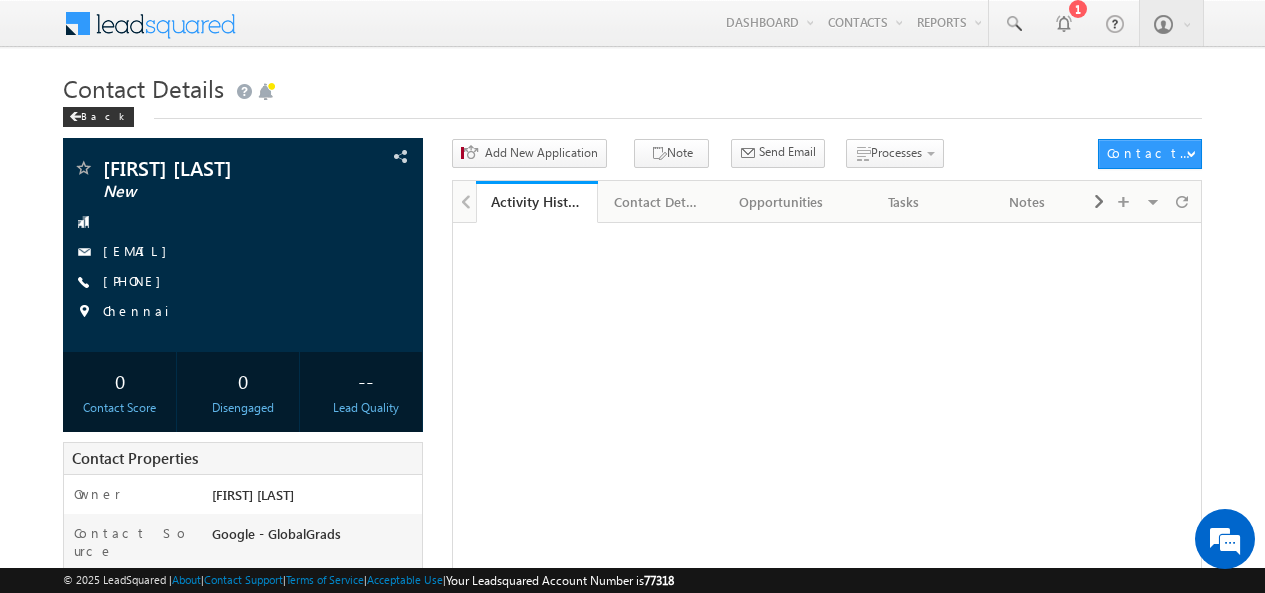 scroll, scrollTop: 0, scrollLeft: 0, axis: both 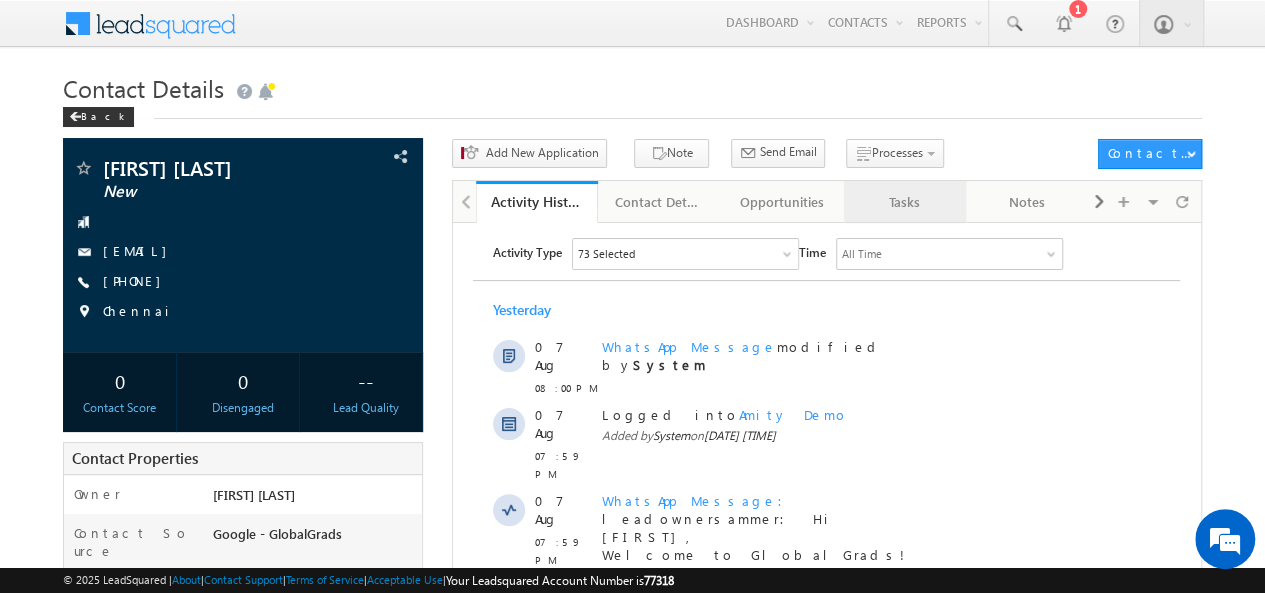 click on "Tasks" at bounding box center (904, 202) 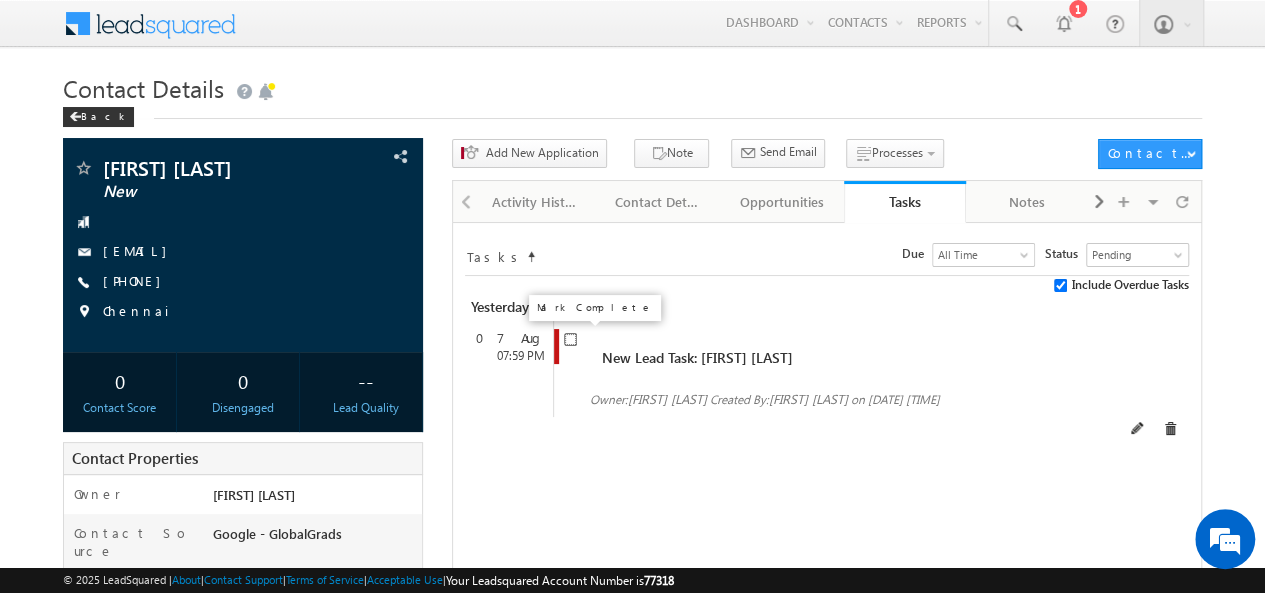 click at bounding box center (570, 339) 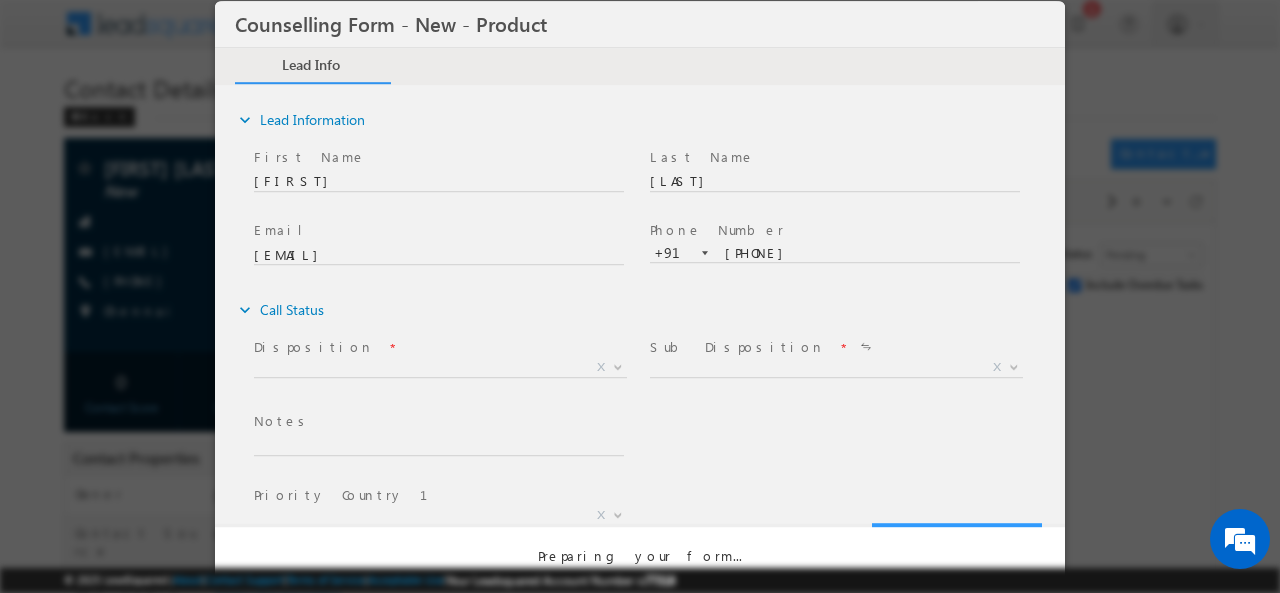 scroll, scrollTop: 0, scrollLeft: 0, axis: both 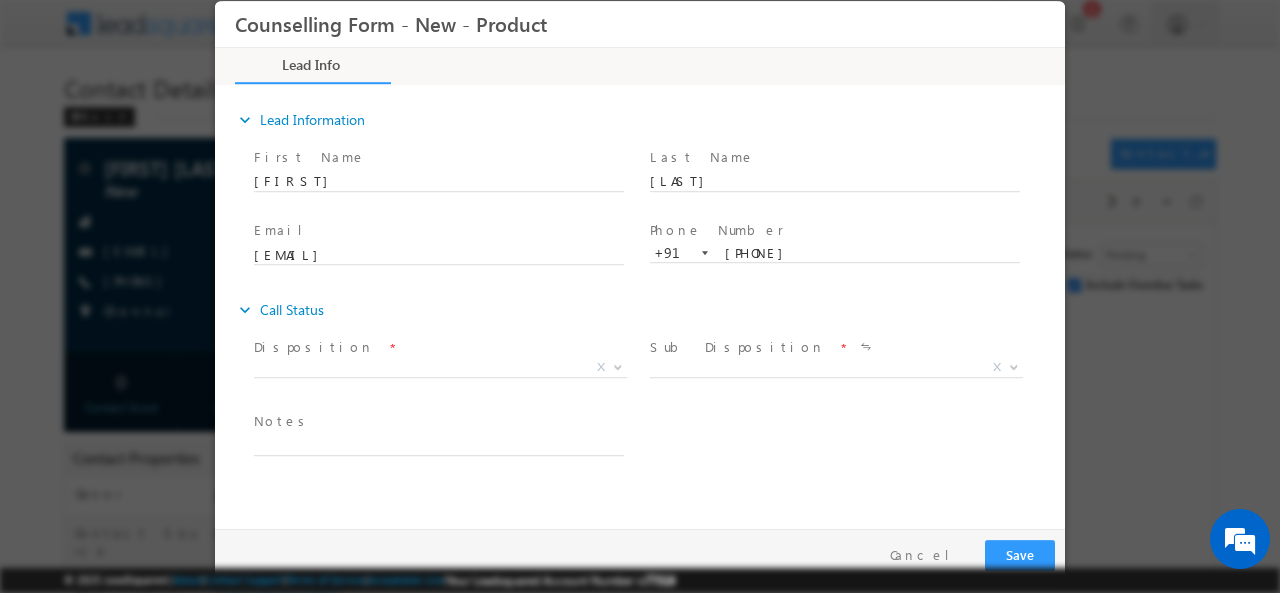 click on "Counselling Form - New - Product
*" at bounding box center [640, 259] 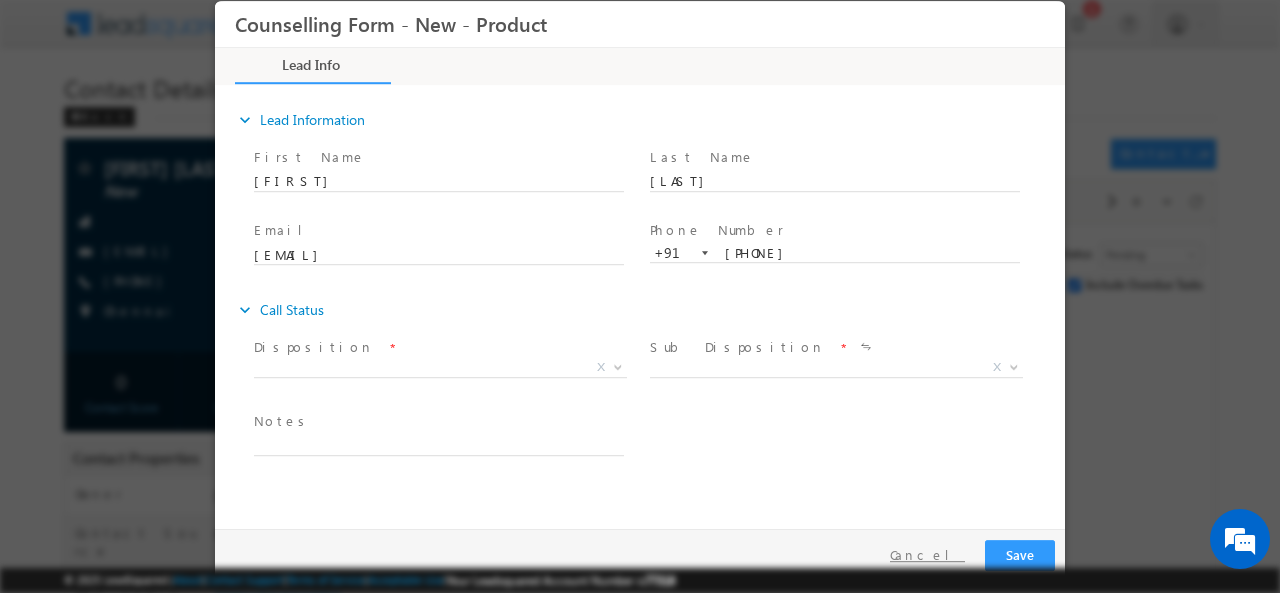 click on "Cancel" at bounding box center (927, 554) 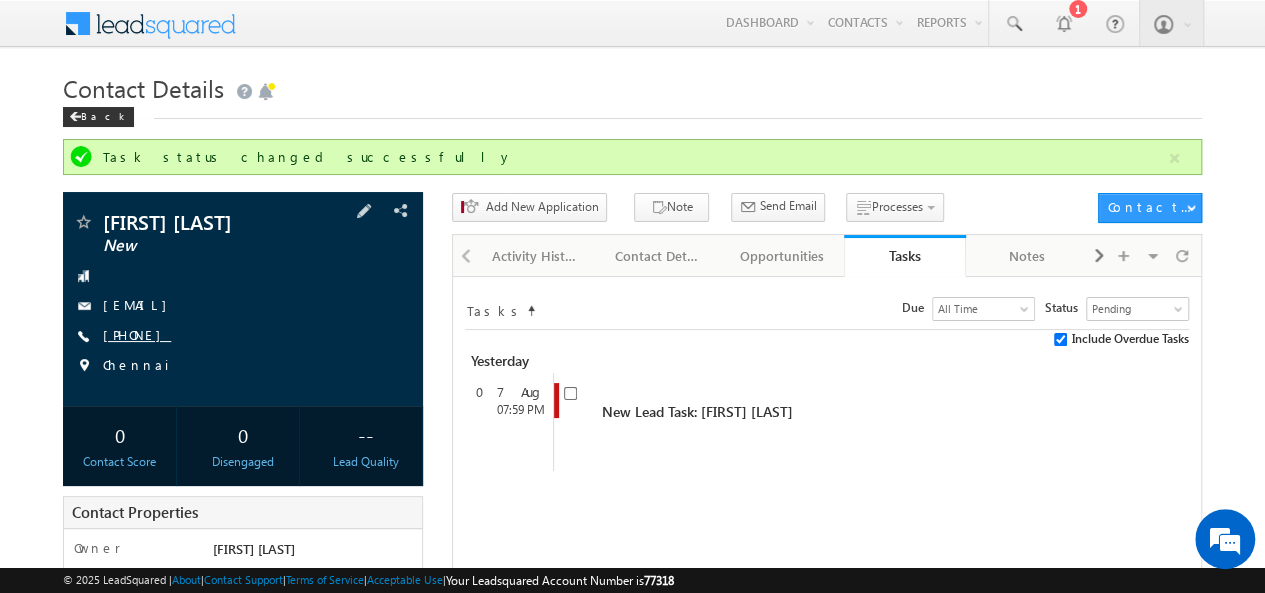 click on "+91-6374504863" at bounding box center [137, 334] 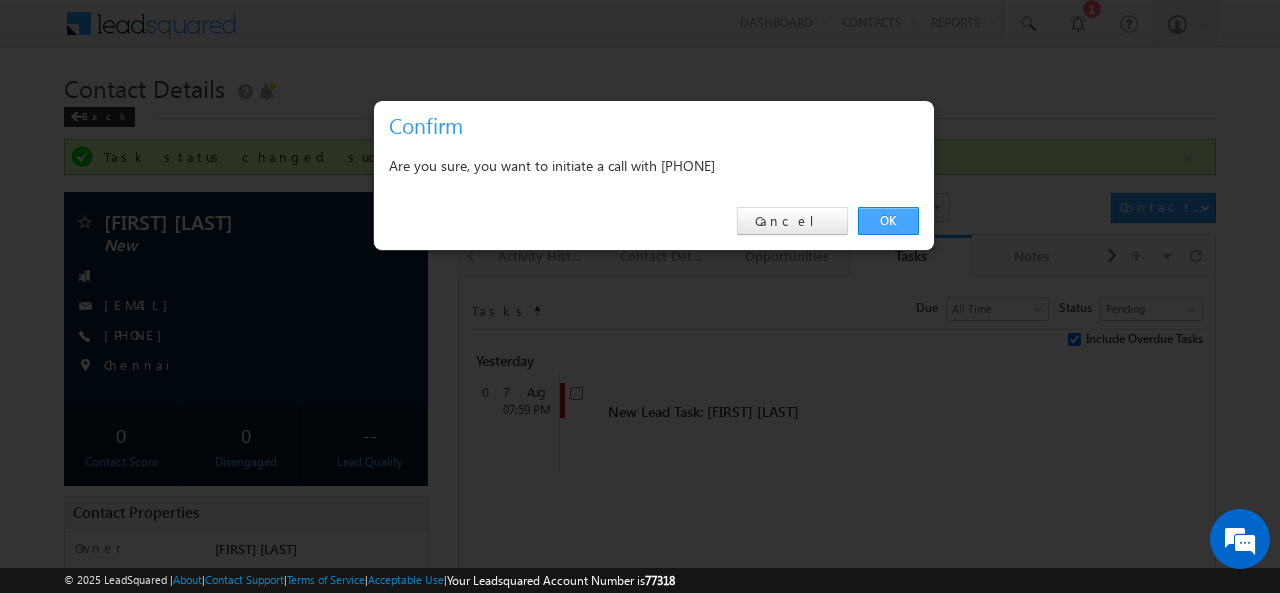 click on "OK" at bounding box center [888, 221] 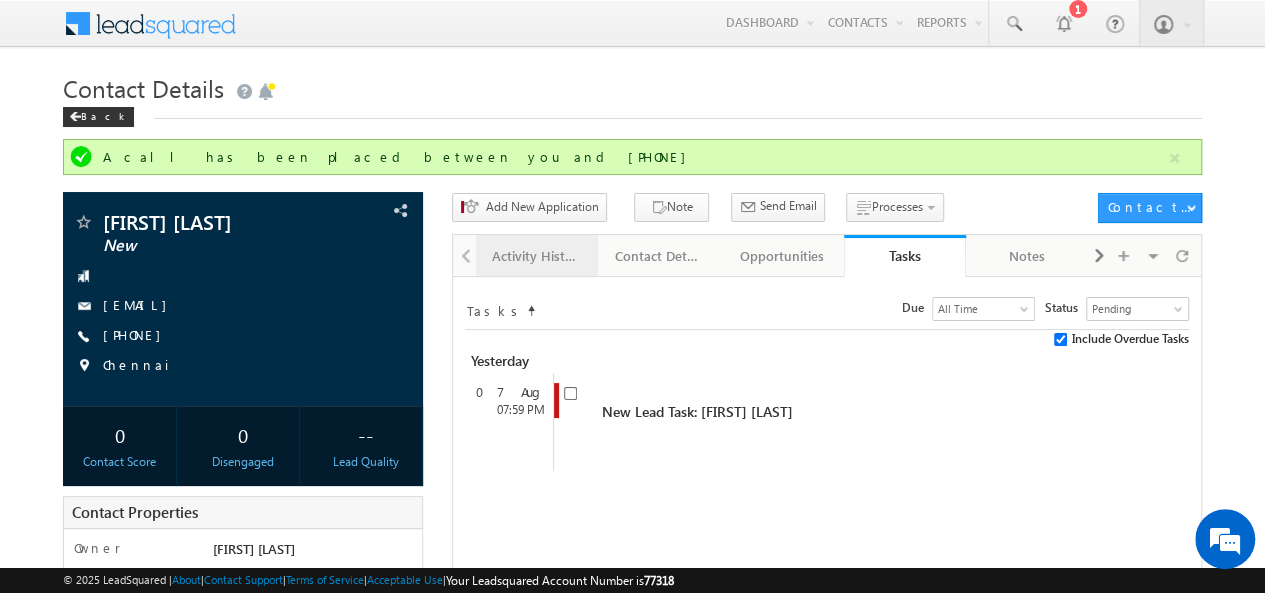 click on "Activity History" at bounding box center (537, 256) 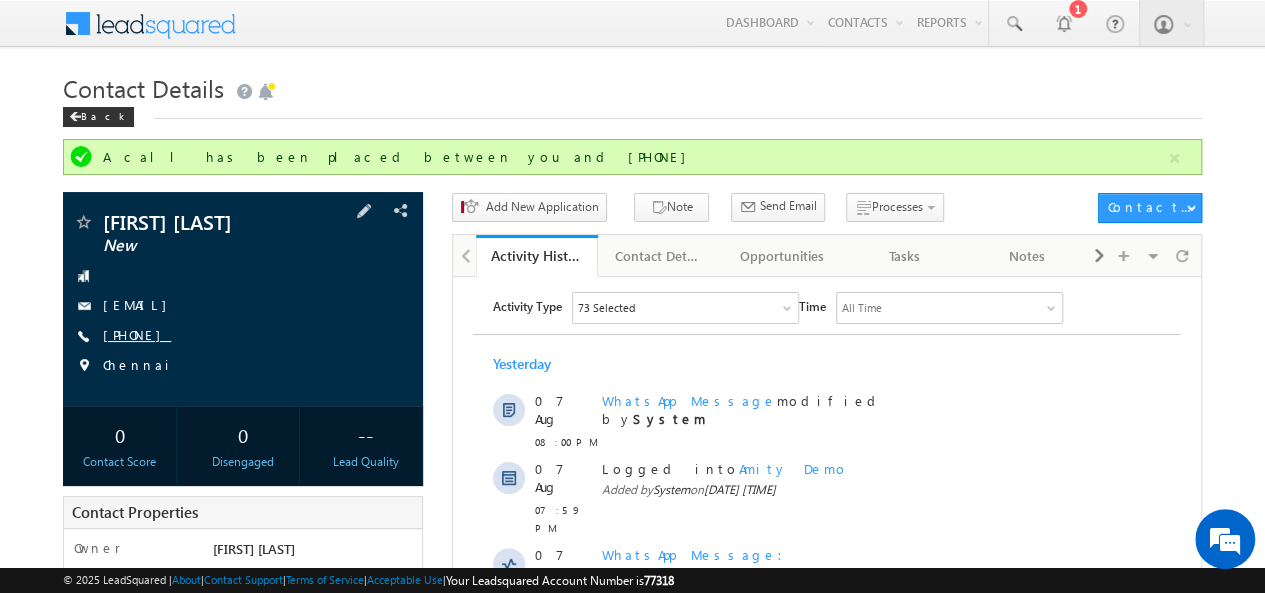 click on "+91-6374504863" at bounding box center [137, 334] 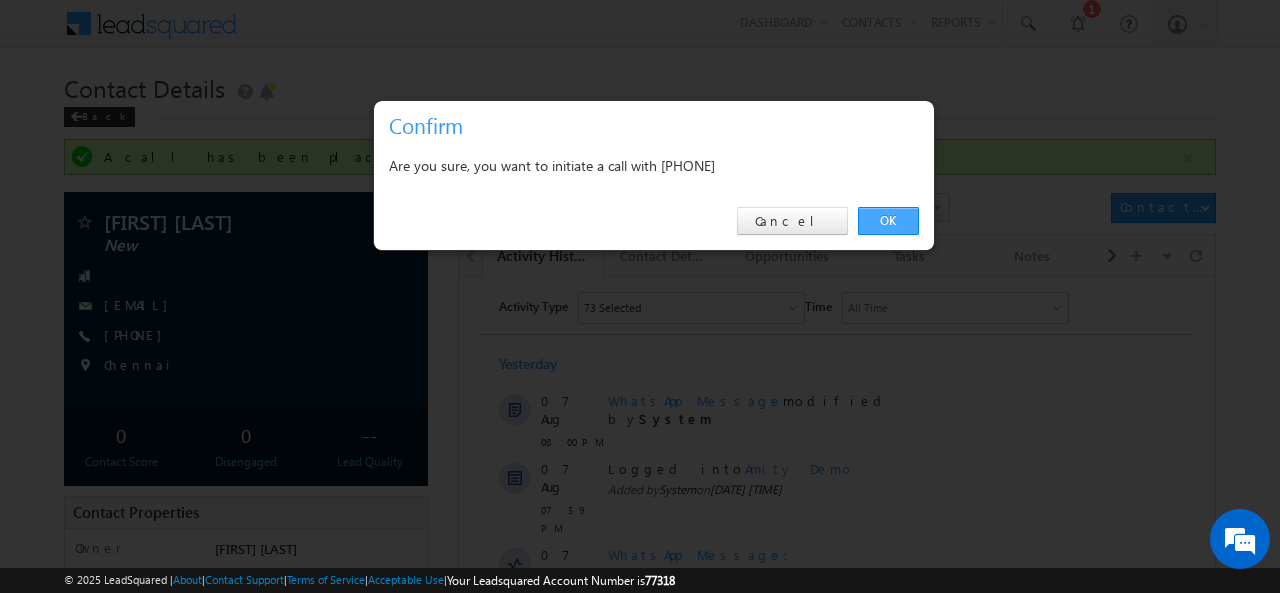click on "OK" at bounding box center (888, 221) 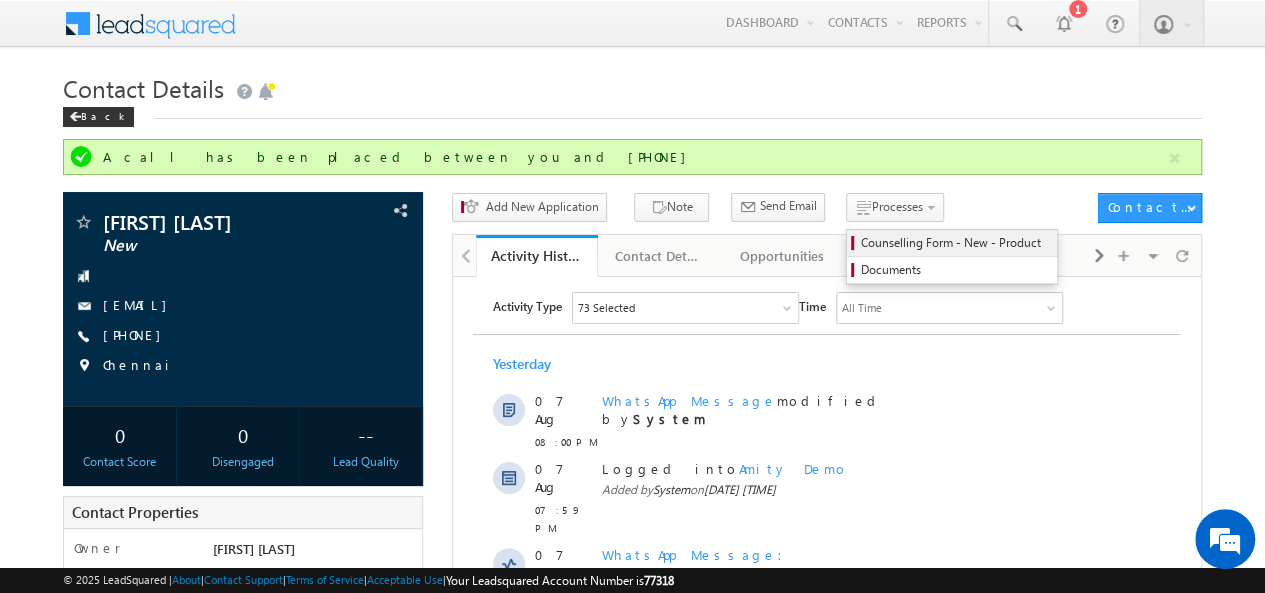 click on "Counselling Form - New - Product" at bounding box center [955, 243] 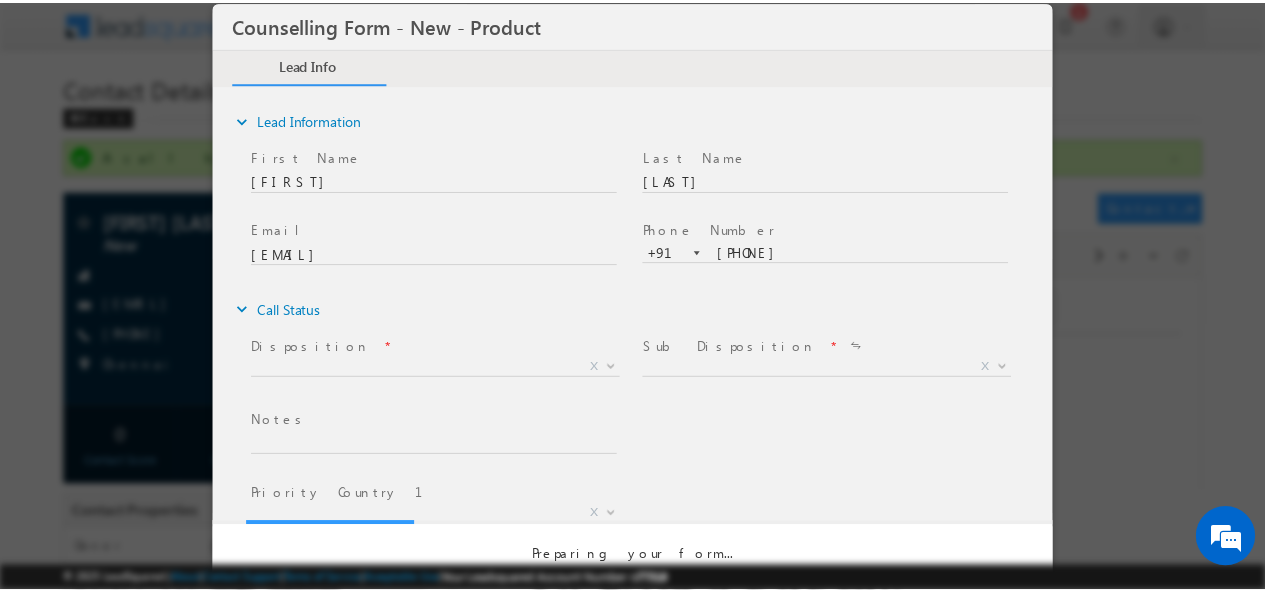 scroll, scrollTop: 0, scrollLeft: 0, axis: both 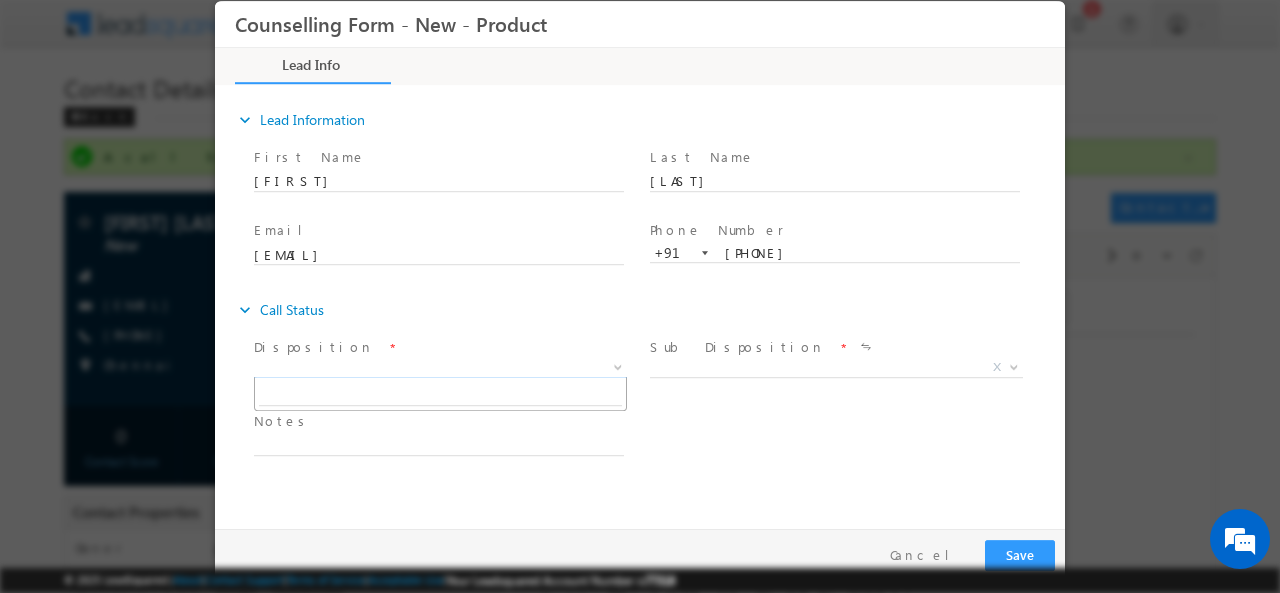 click on "X" at bounding box center (440, 367) 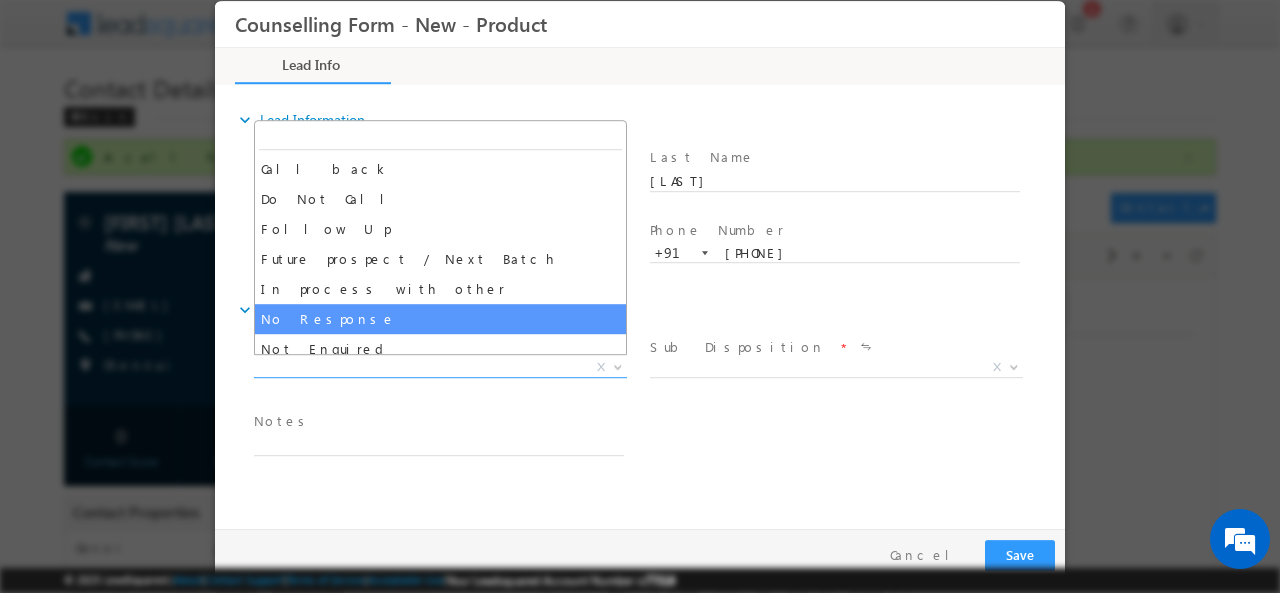 select on "No Response" 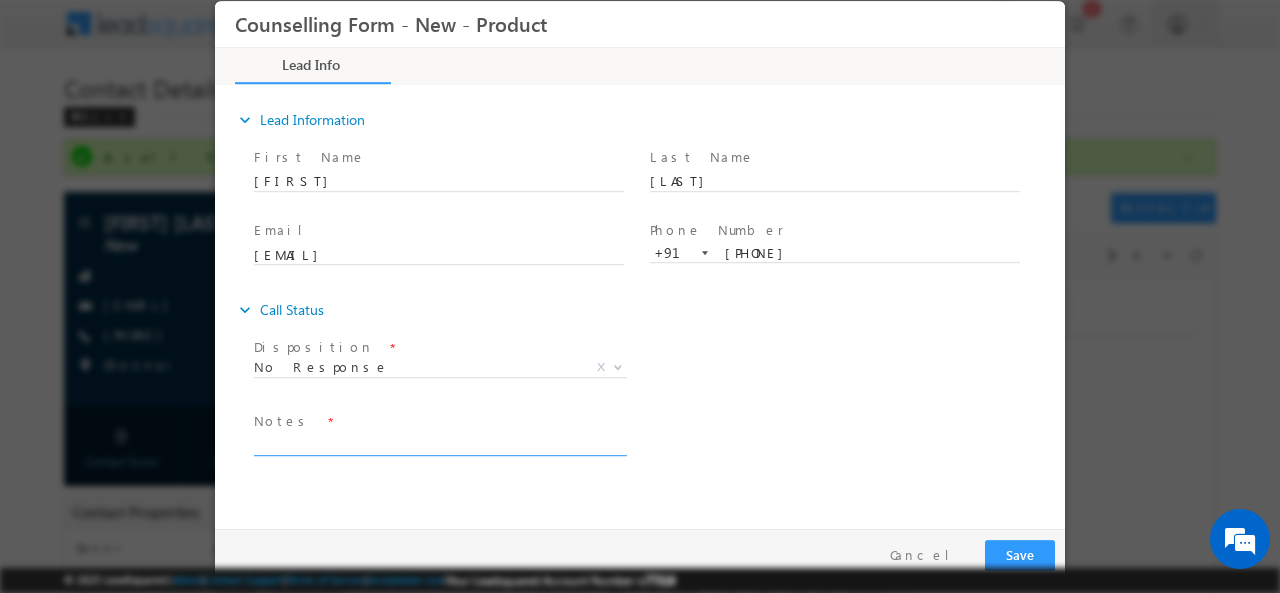 click at bounding box center [439, 443] 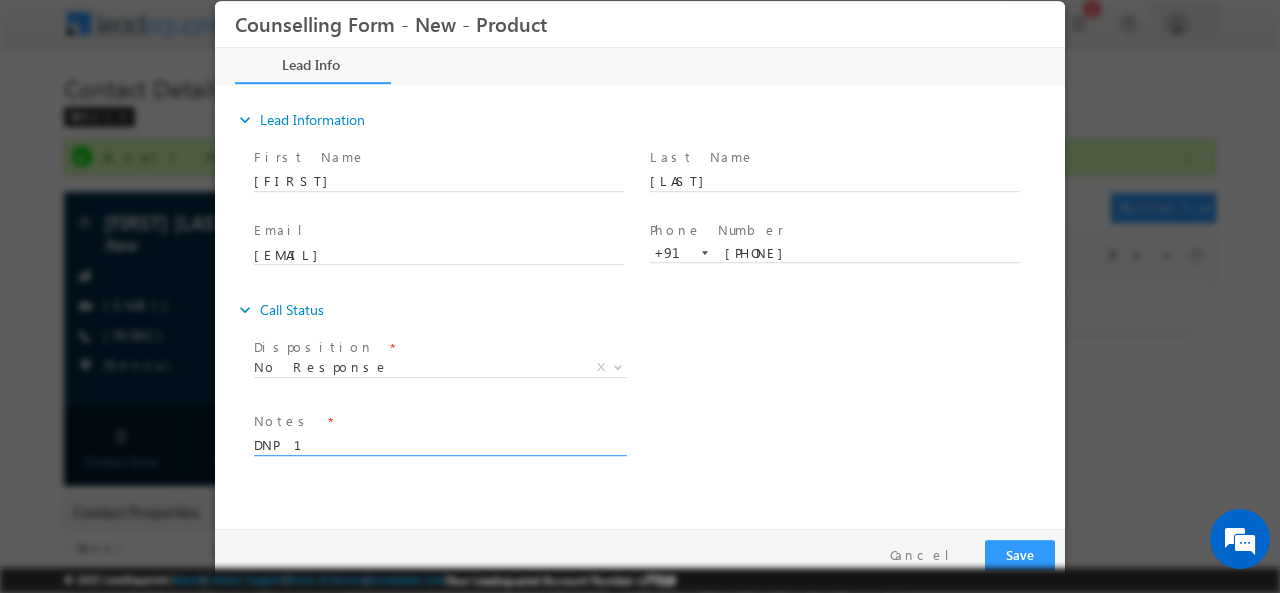 type on "DNP 1" 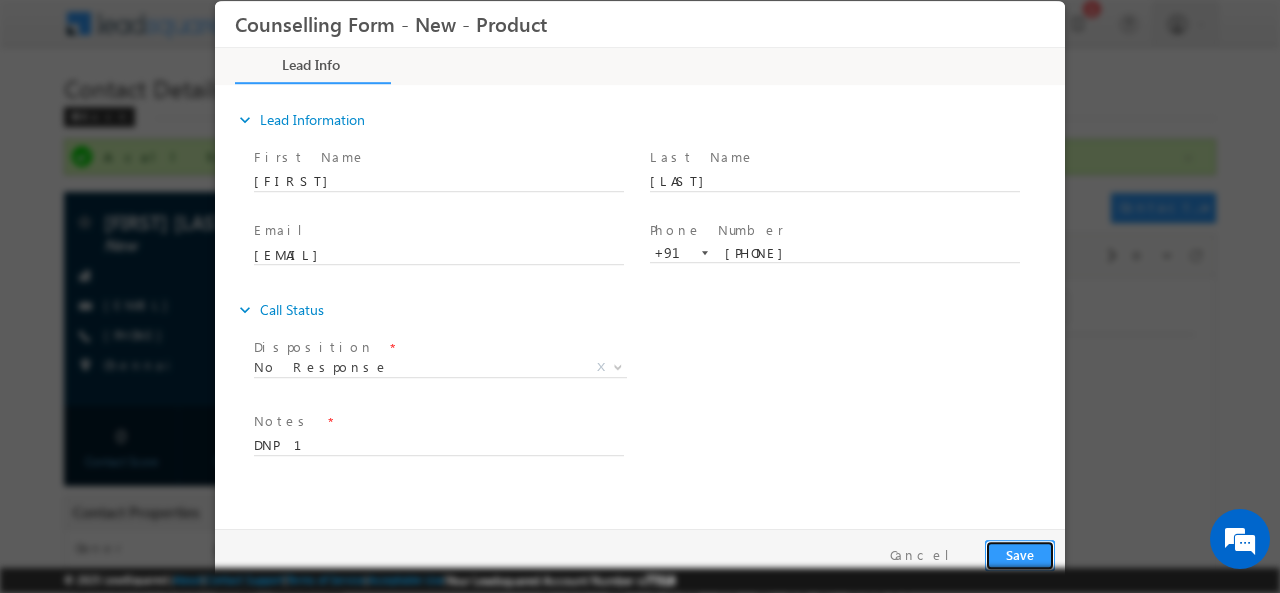 click on "Save" at bounding box center (1020, 554) 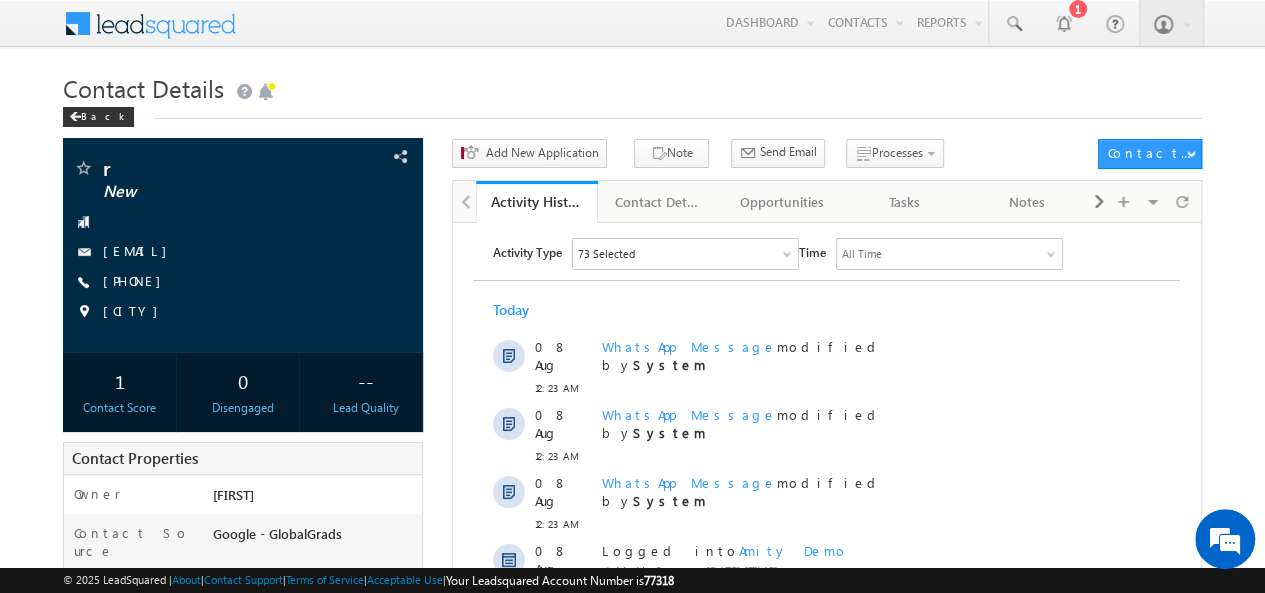 scroll, scrollTop: 0, scrollLeft: 0, axis: both 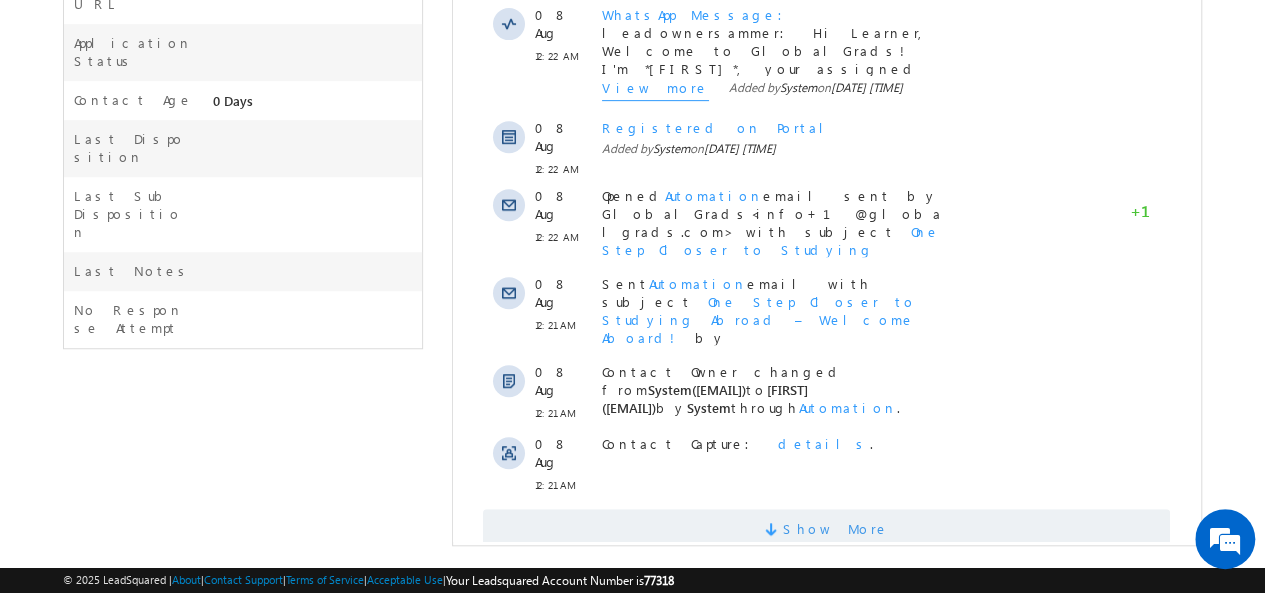 click on "Show More" at bounding box center (826, 529) 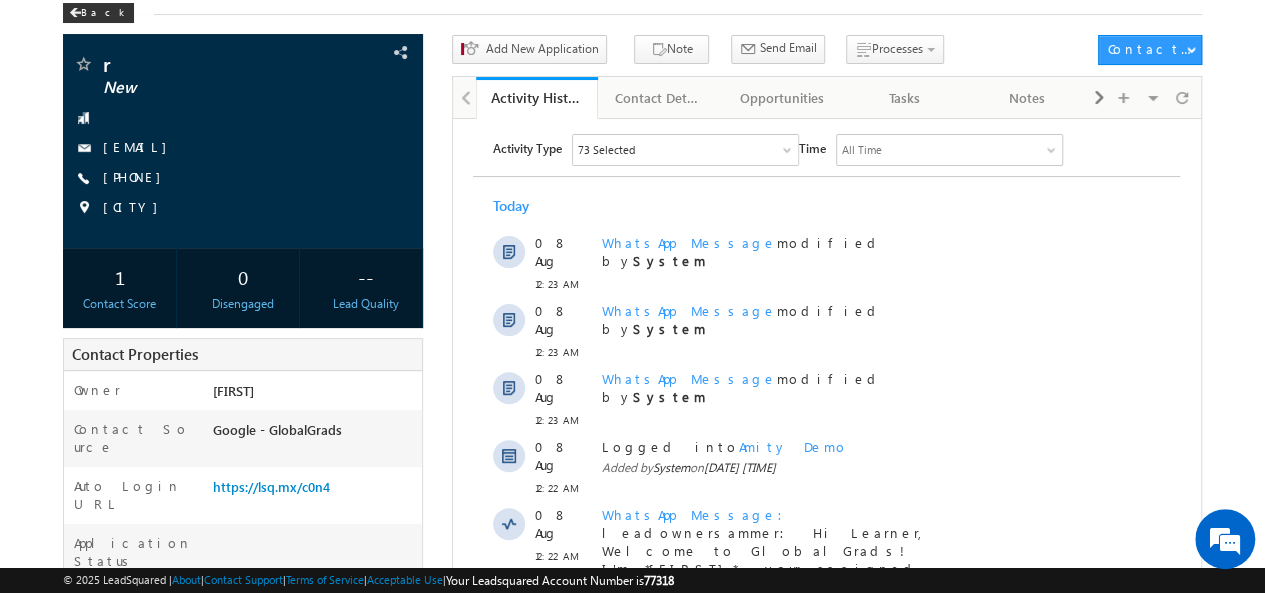 scroll, scrollTop: 0, scrollLeft: 0, axis: both 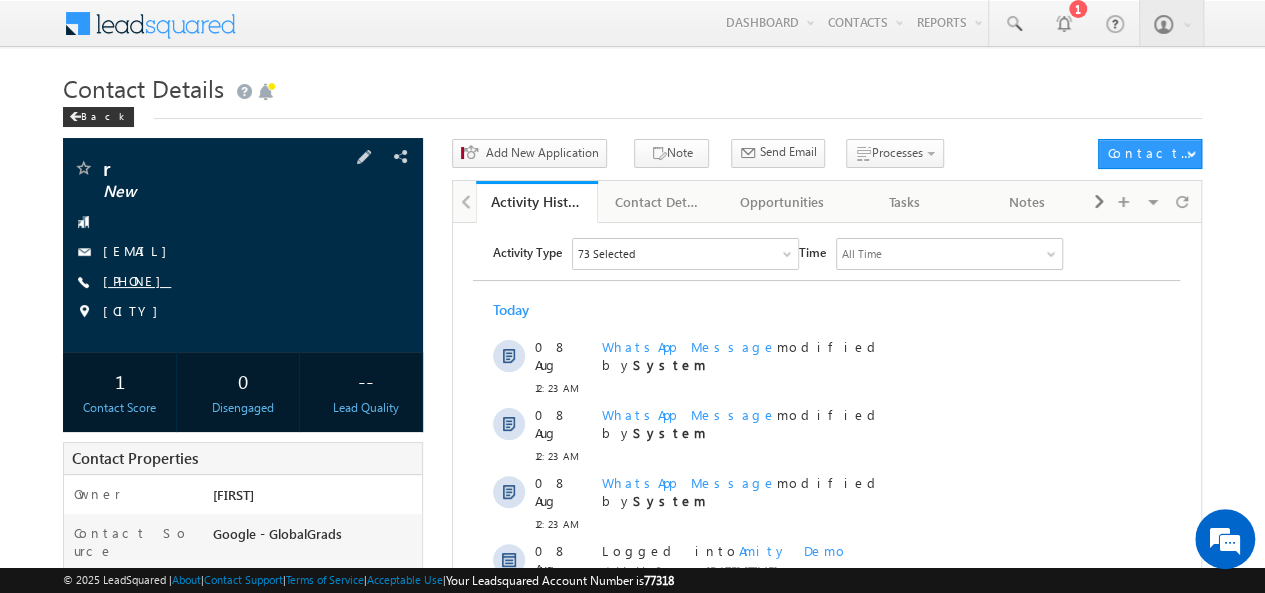 click on "[PHONE]" at bounding box center (137, 280) 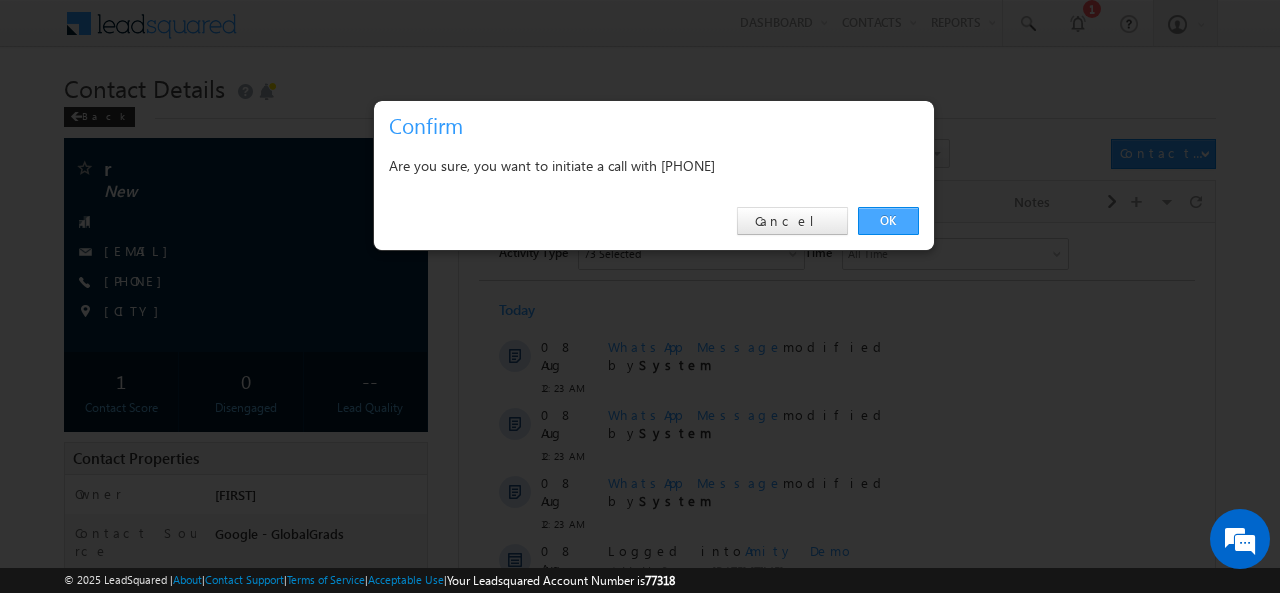 click on "OK" at bounding box center [888, 221] 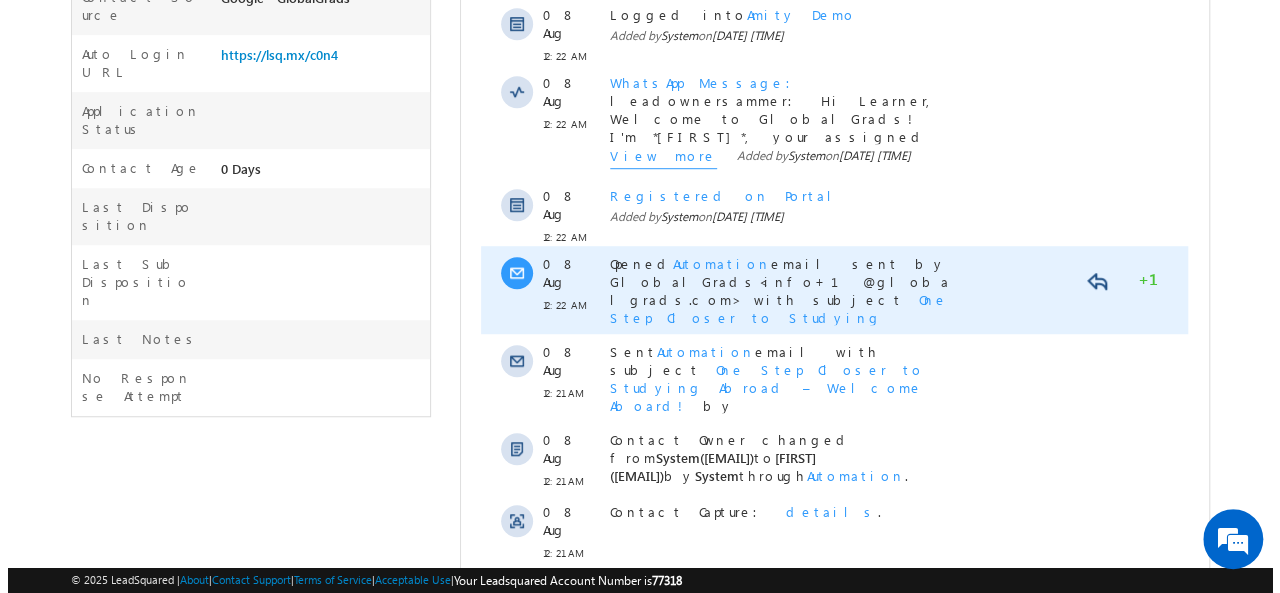 scroll, scrollTop: 0, scrollLeft: 0, axis: both 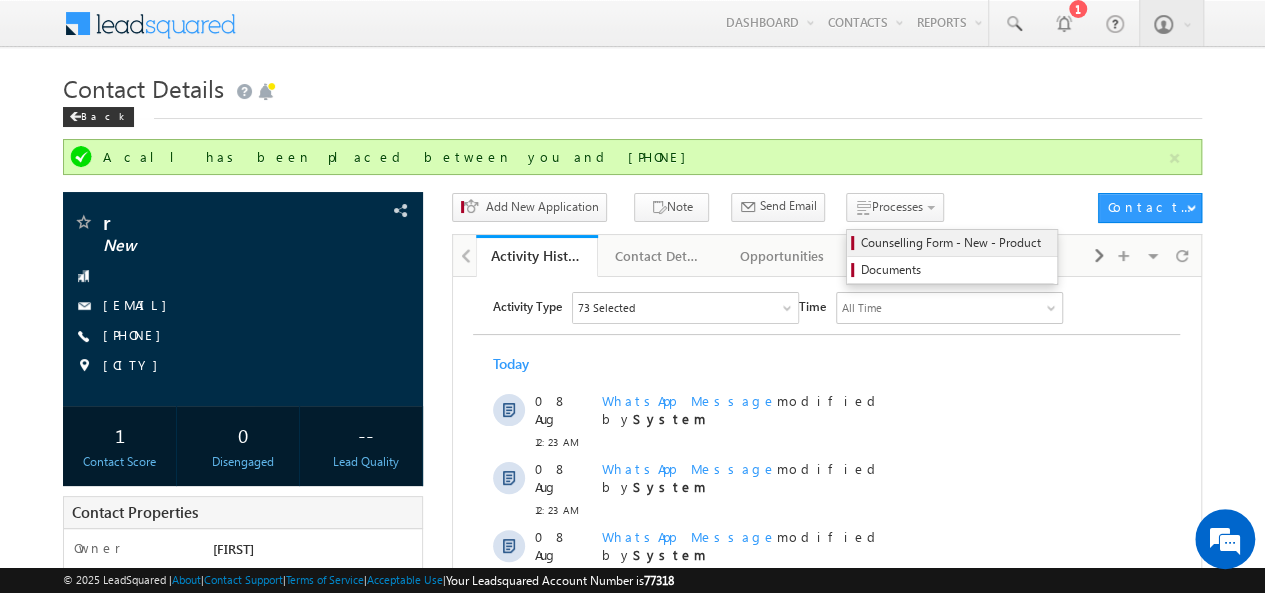 click on "Counselling Form - New - Product" at bounding box center (955, 243) 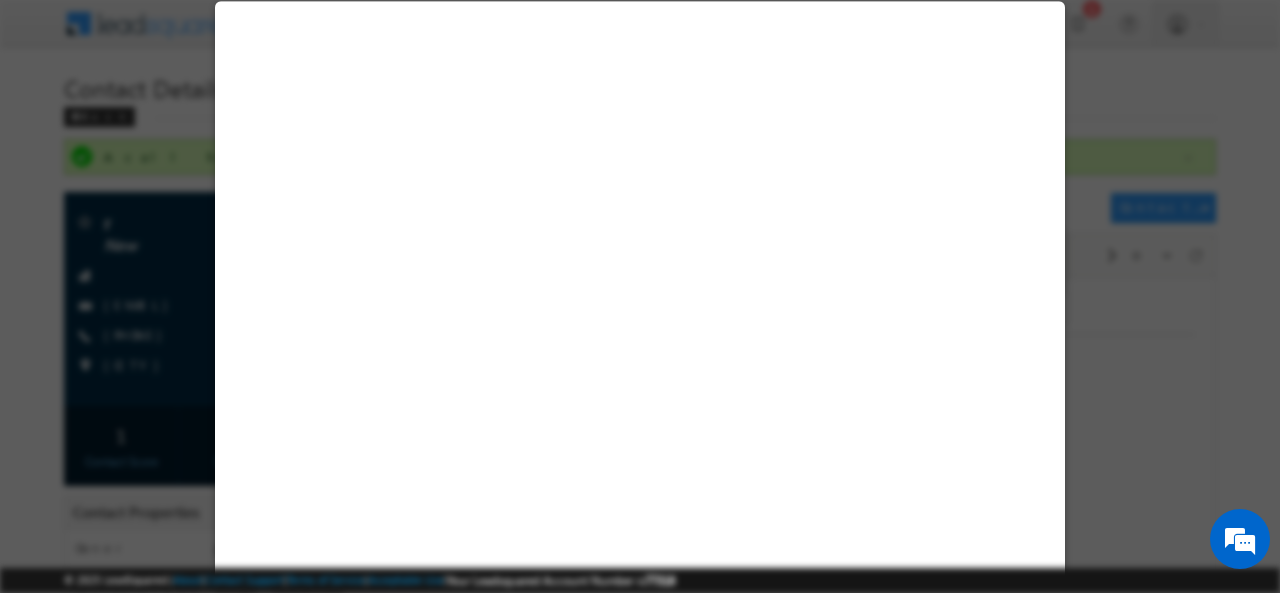 select on "New" 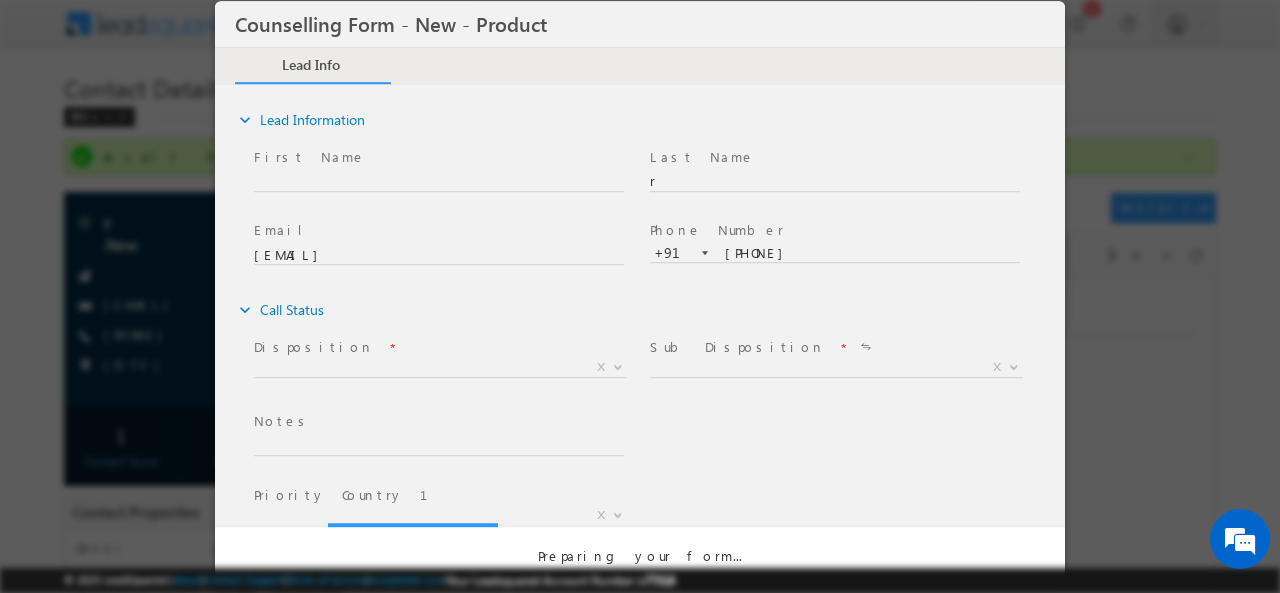 scroll, scrollTop: 0, scrollLeft: 0, axis: both 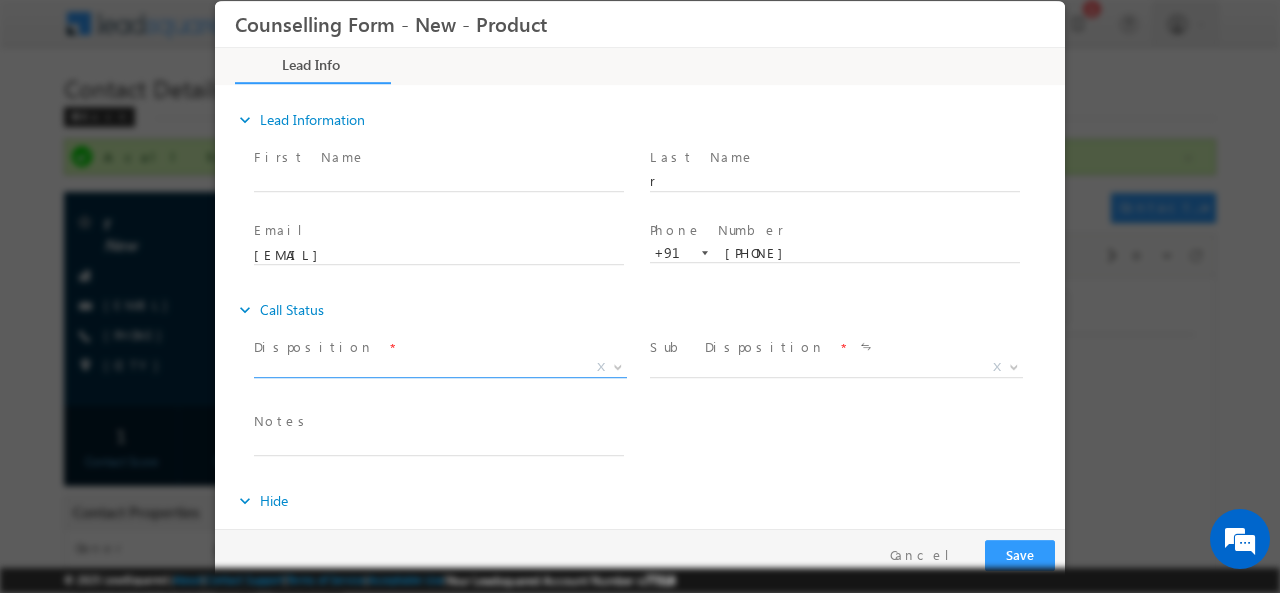 click on "X" at bounding box center [440, 367] 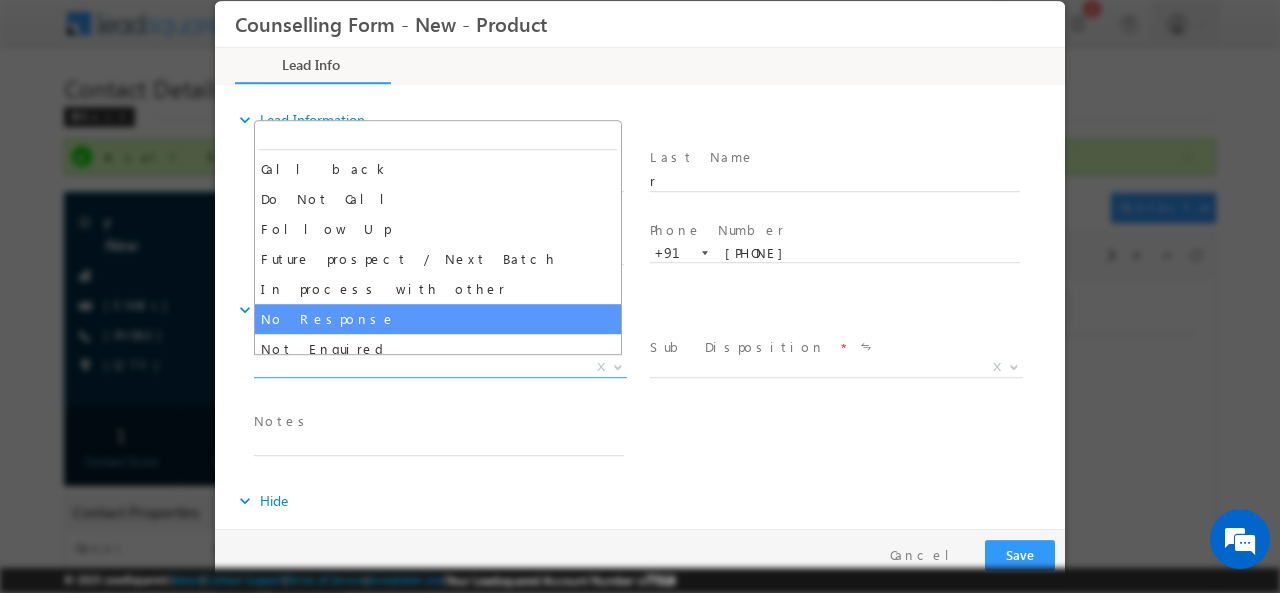 select on "No Response" 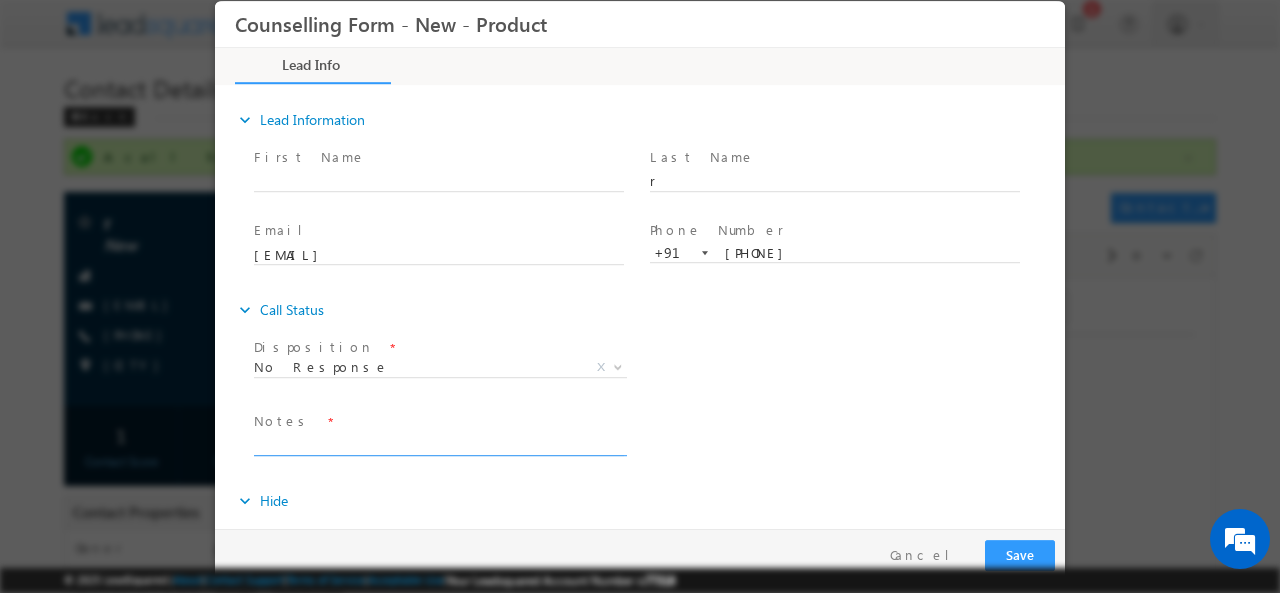 click at bounding box center [439, 443] 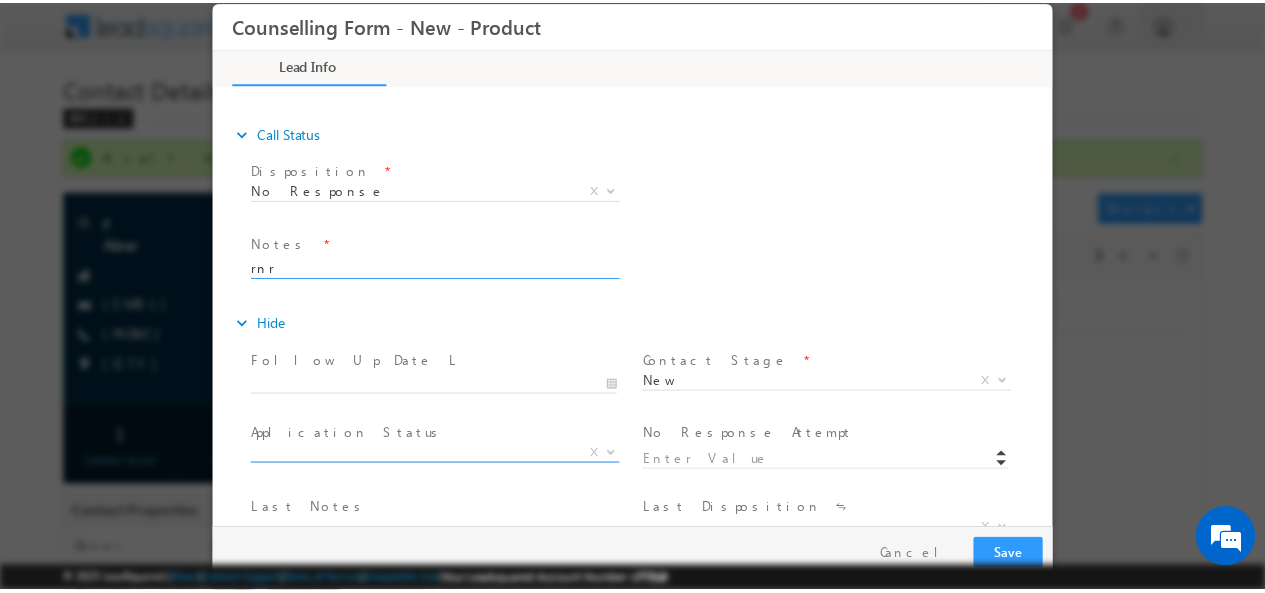 scroll, scrollTop: 178, scrollLeft: 0, axis: vertical 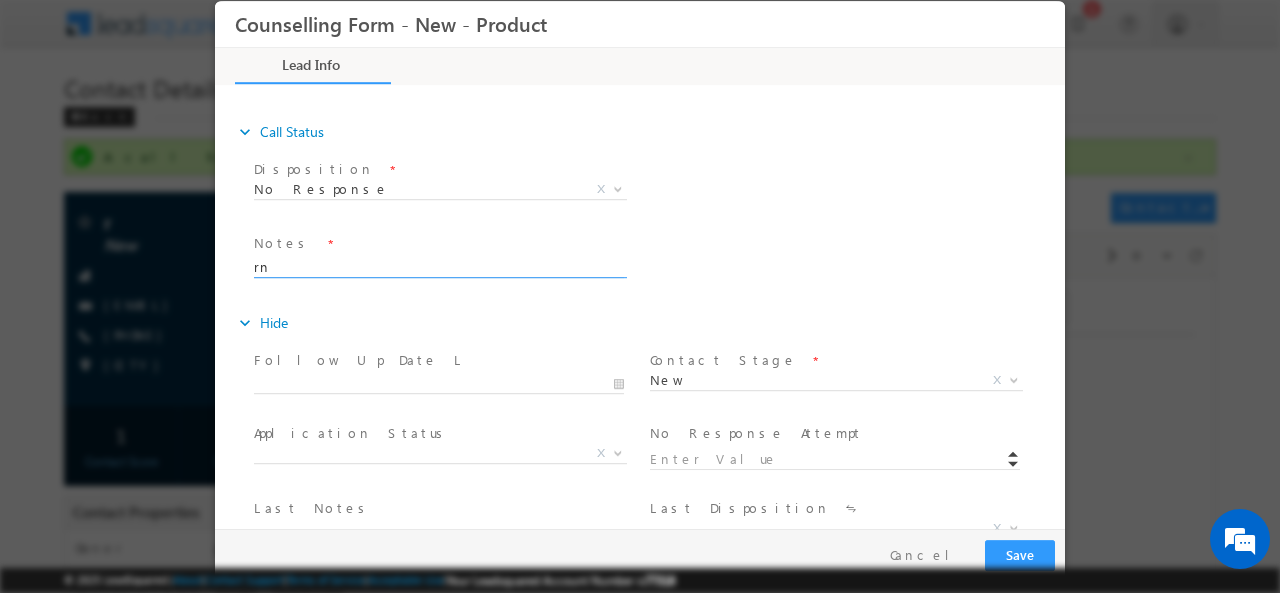 type on "r" 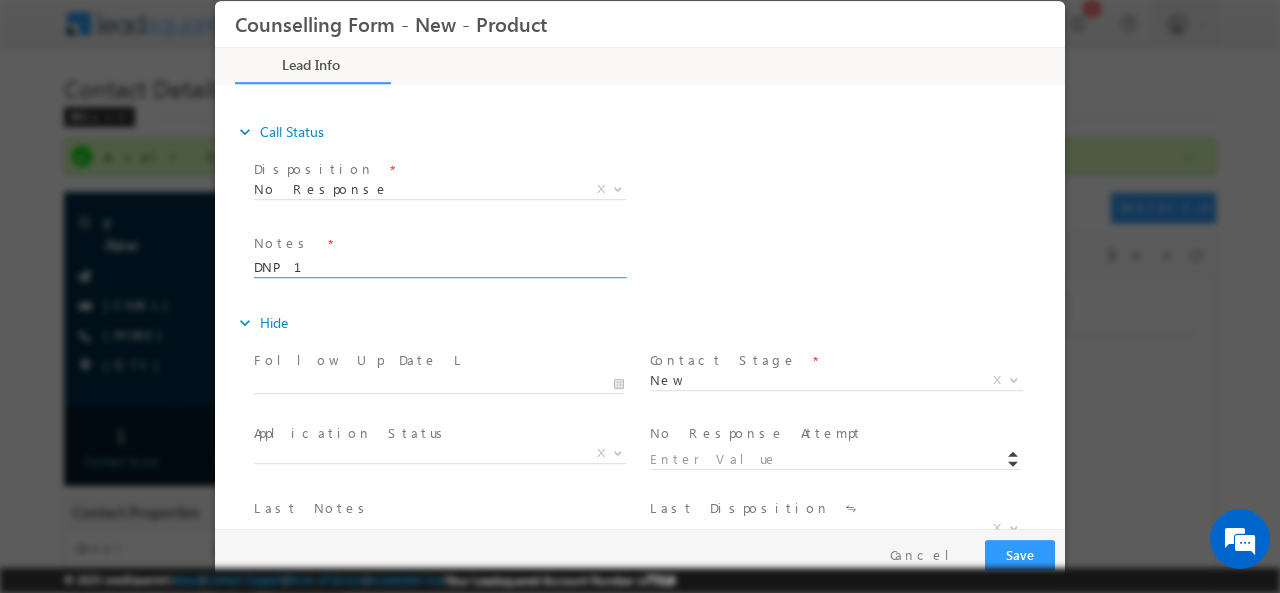 type on "DNP 1" 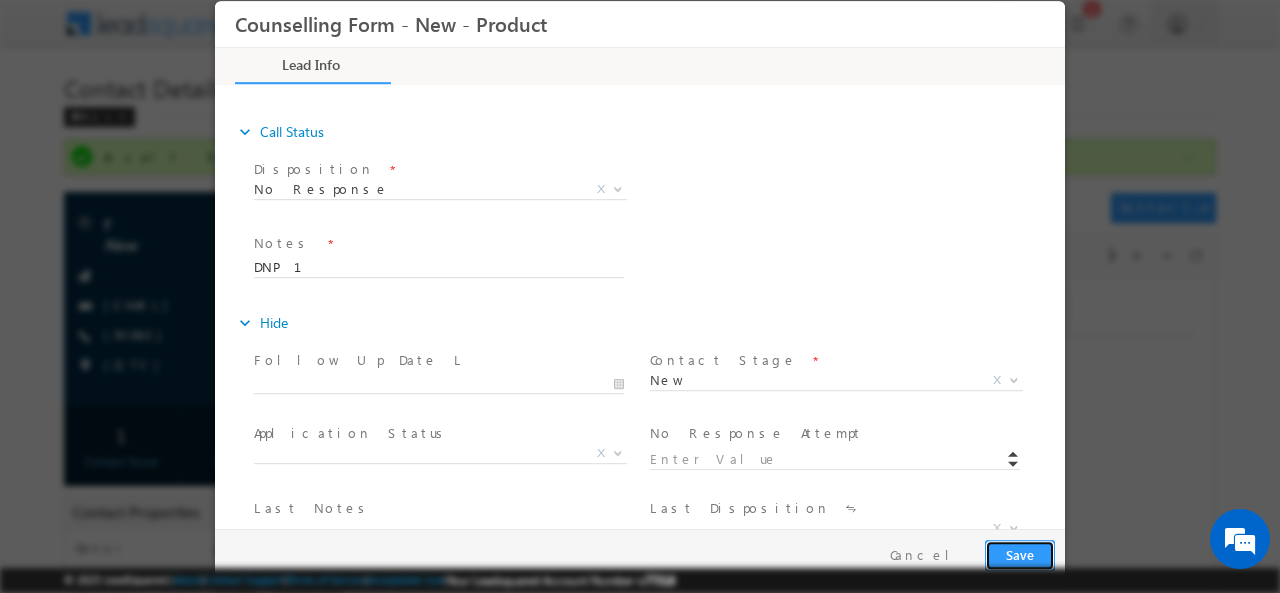 click on "Save" at bounding box center (1020, 554) 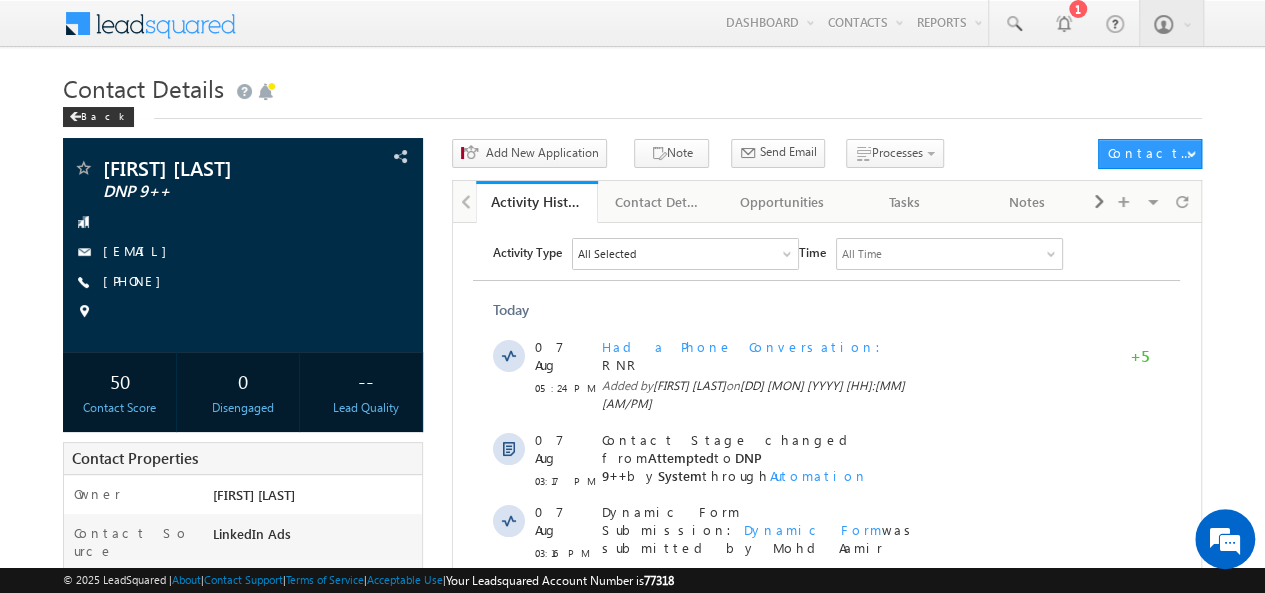 scroll, scrollTop: 0, scrollLeft: 0, axis: both 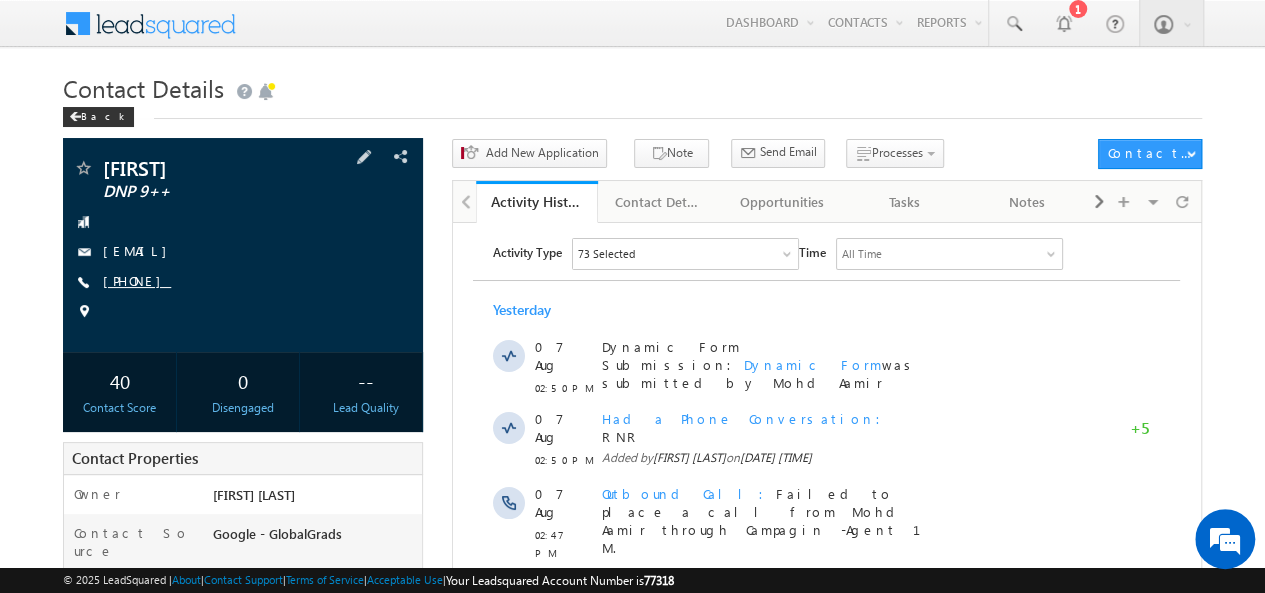 click on "[PHONE]" at bounding box center [137, 280] 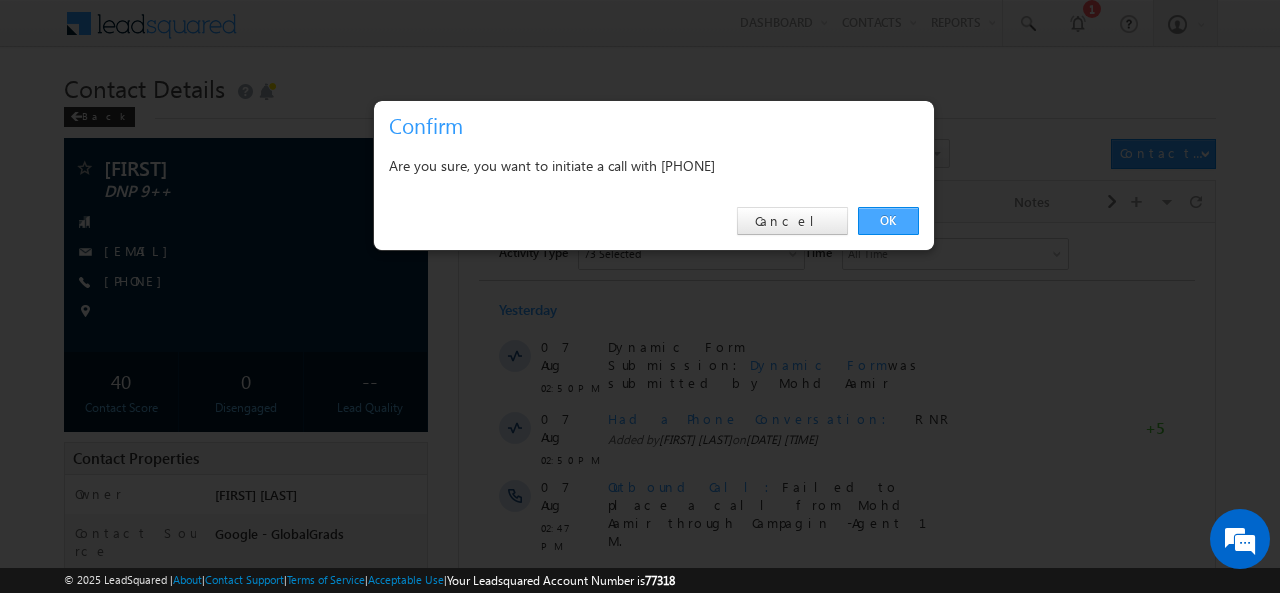 click on "OK" at bounding box center [888, 221] 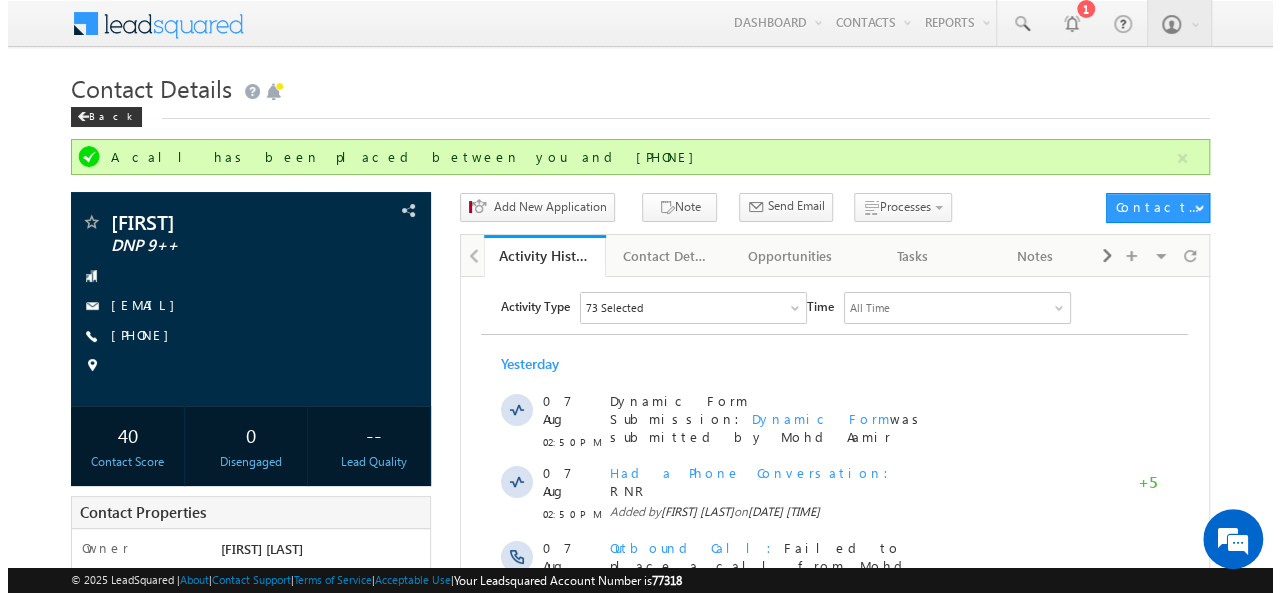 scroll, scrollTop: 0, scrollLeft: 0, axis: both 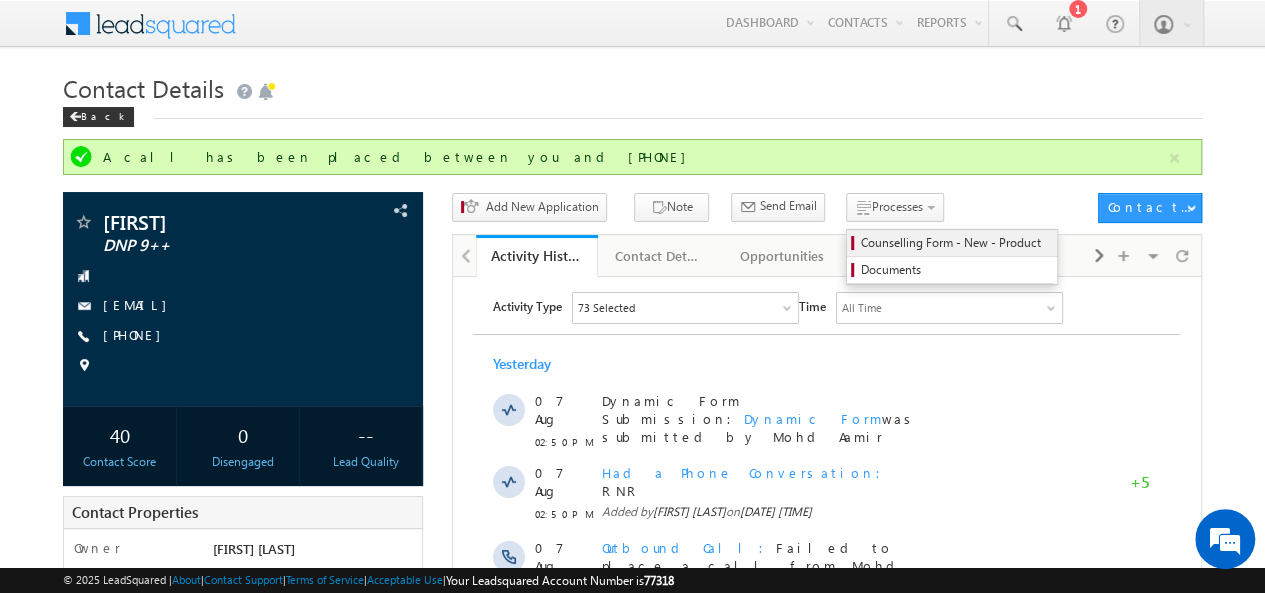 click on "Counselling Form - New - Product" at bounding box center (955, 243) 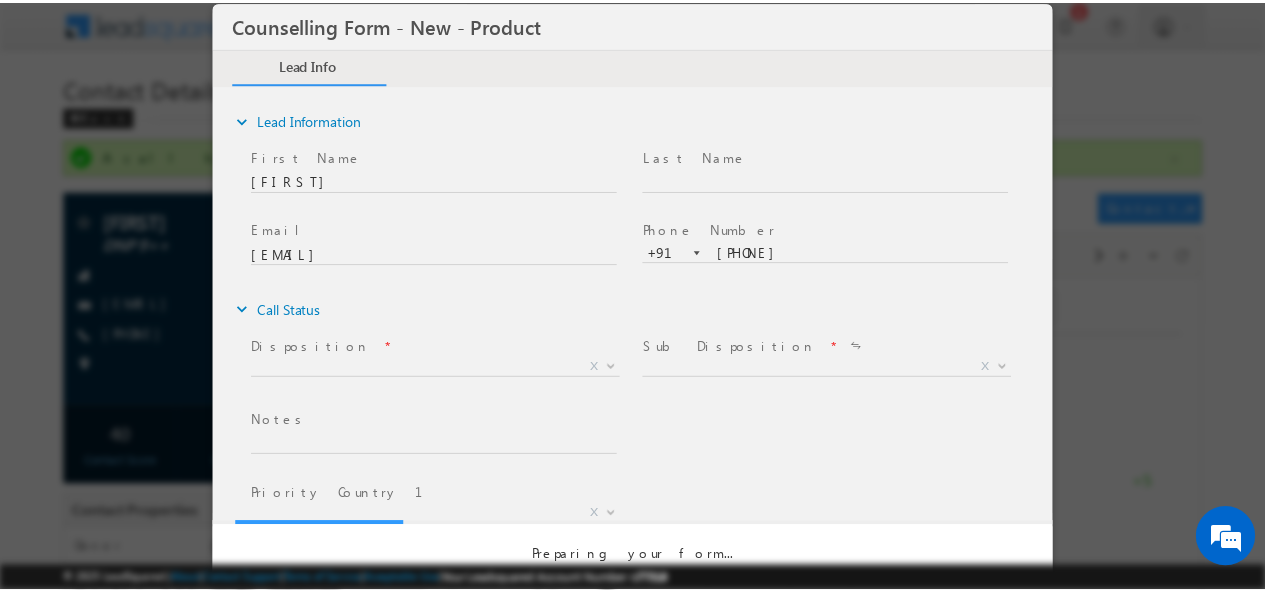 scroll, scrollTop: 0, scrollLeft: 0, axis: both 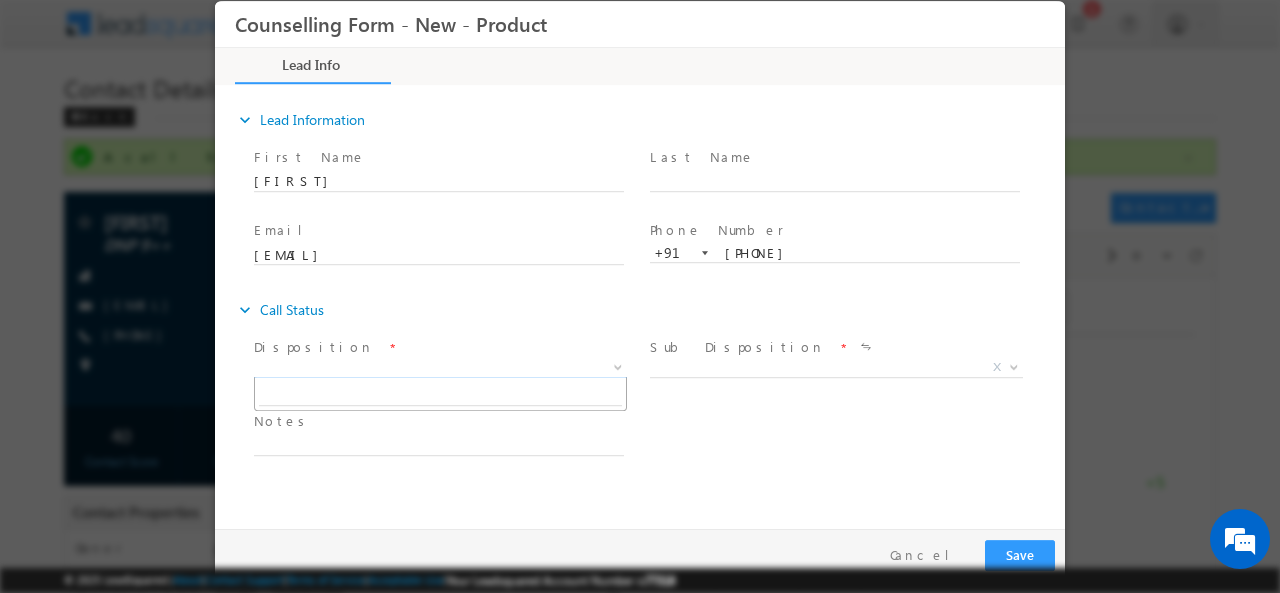 click on "X" at bounding box center (440, 367) 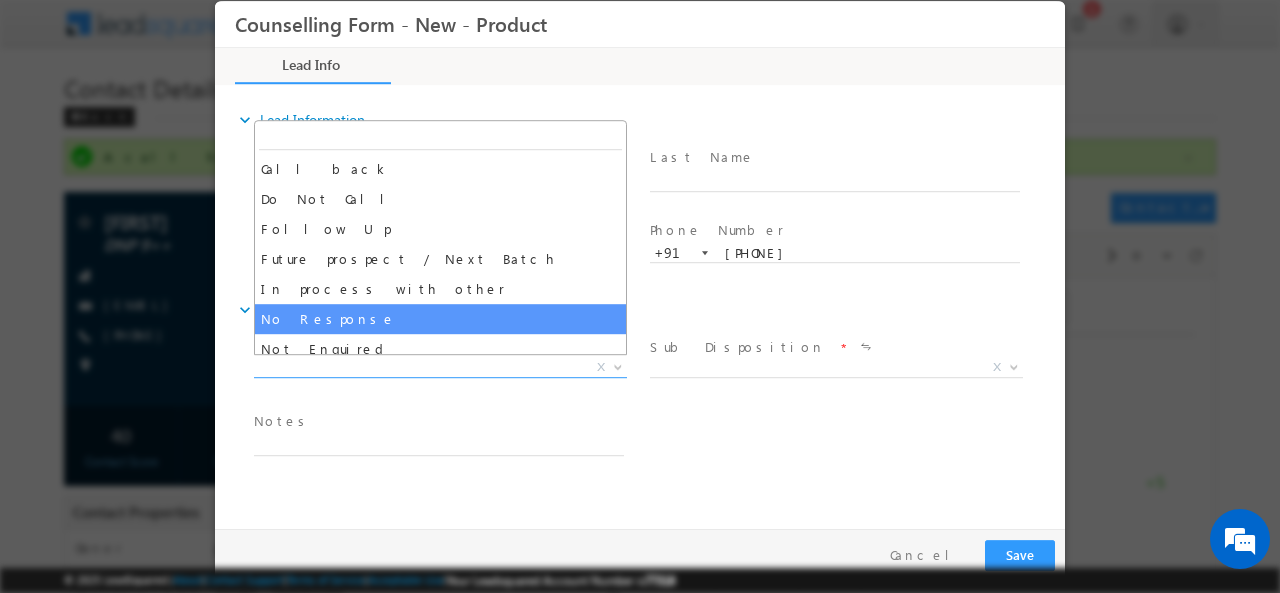 select on "No Response" 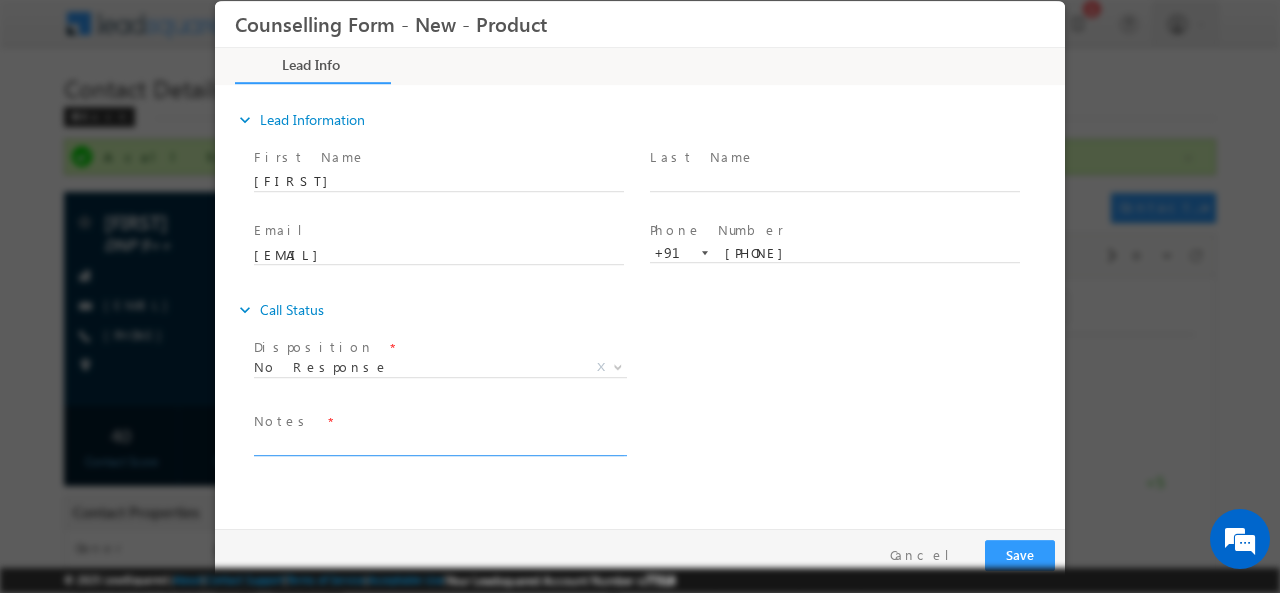 click at bounding box center (439, 443) 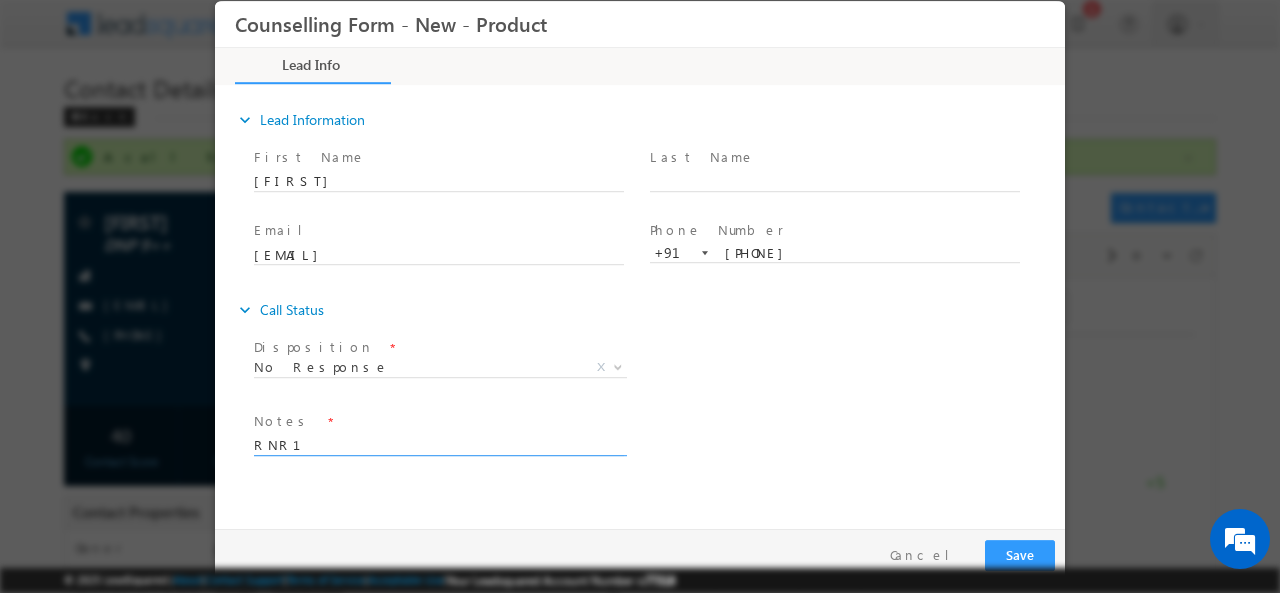 type on "RNR1" 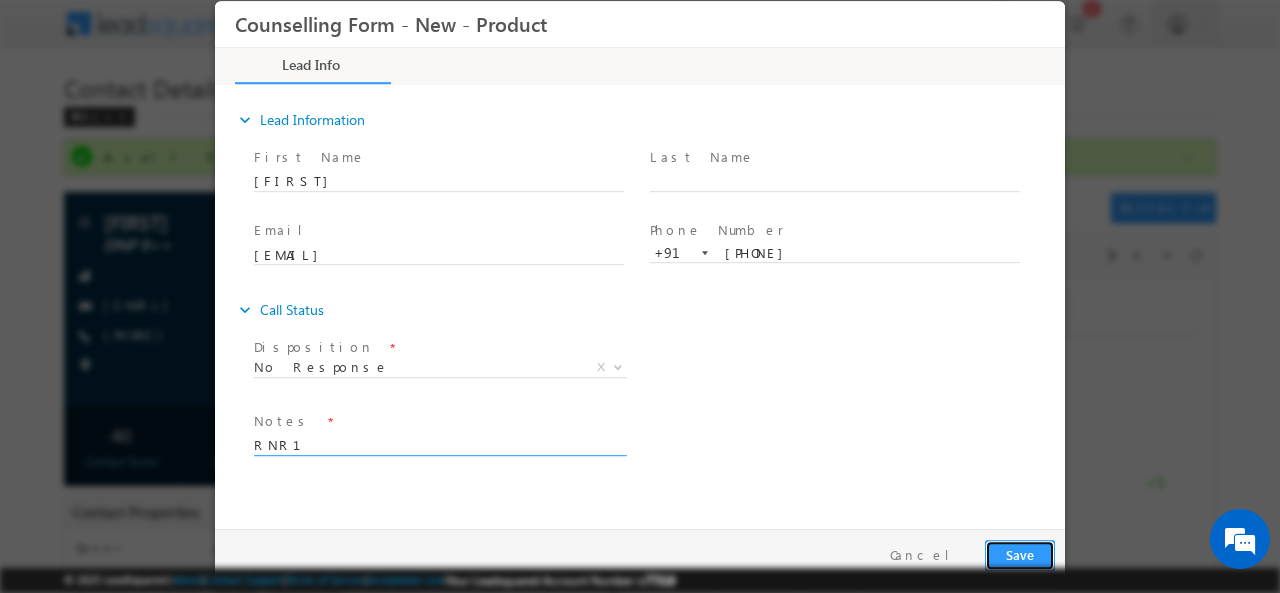 click on "Save" at bounding box center (1020, 554) 